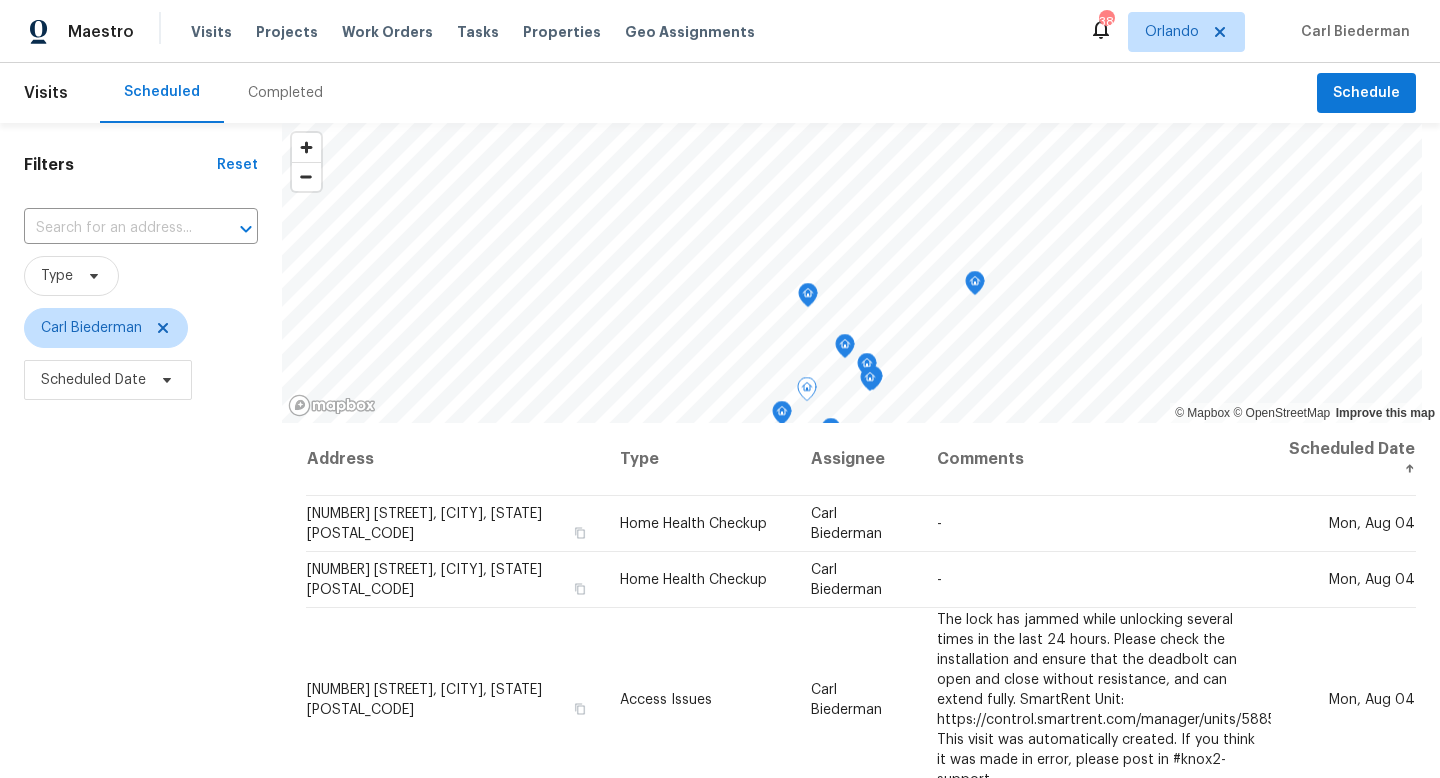 scroll, scrollTop: 0, scrollLeft: 0, axis: both 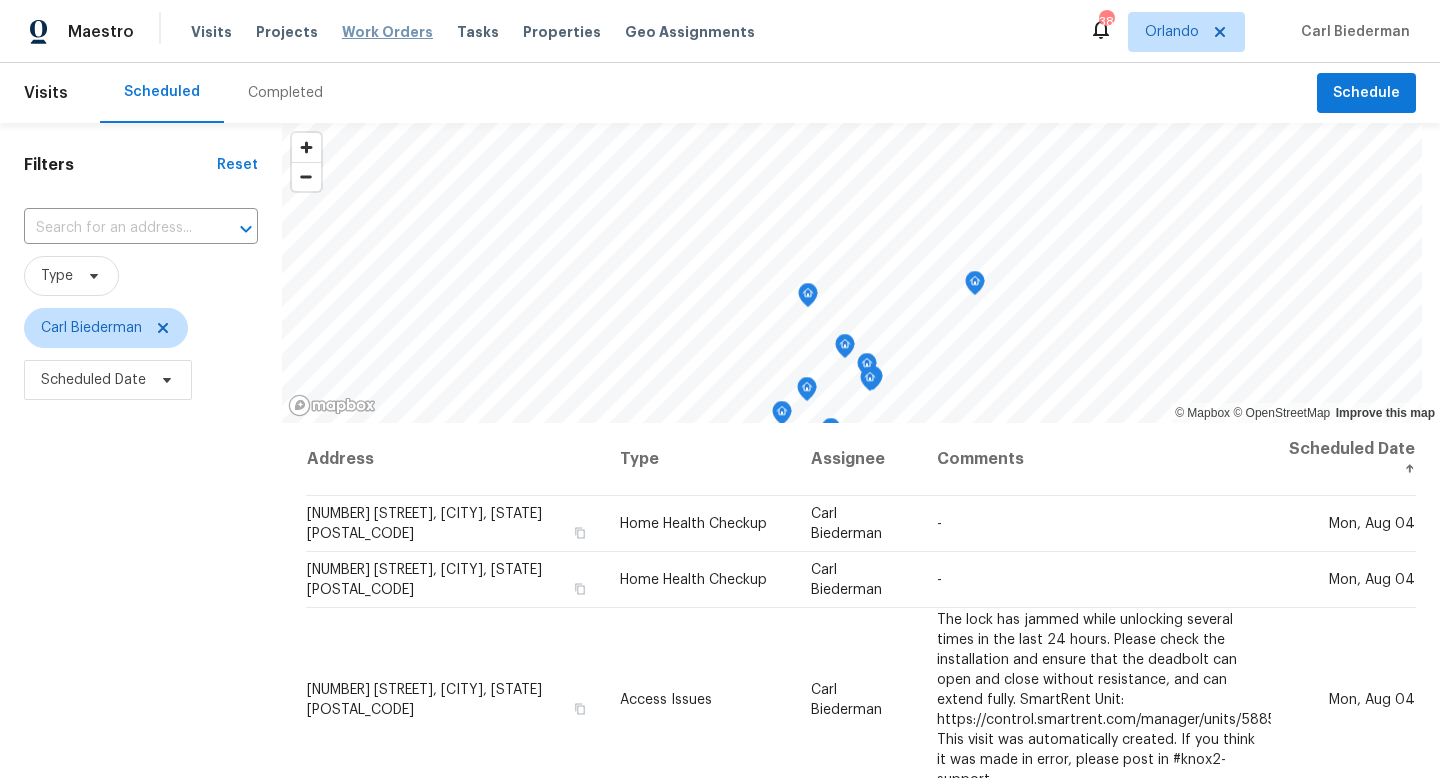click on "Work Orders" at bounding box center [387, 32] 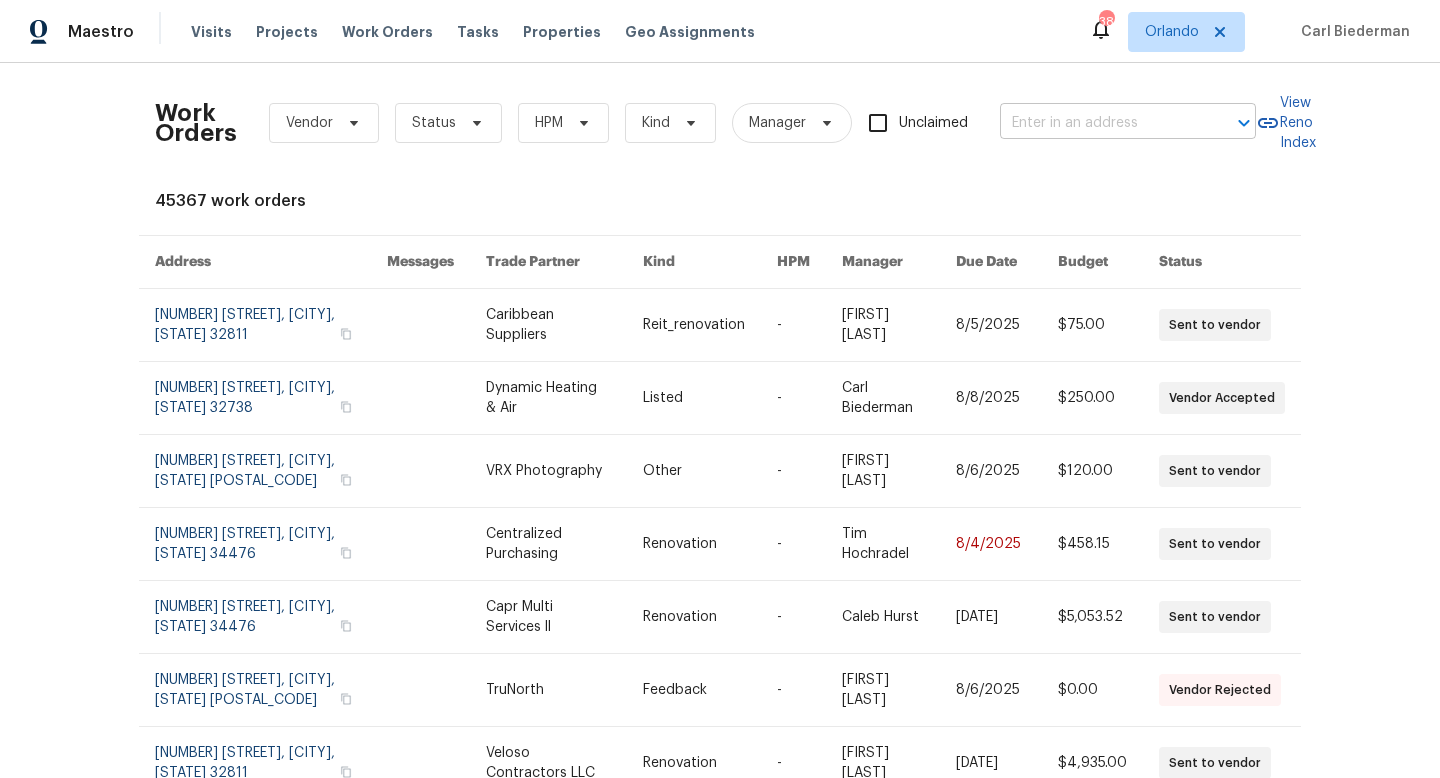 click at bounding box center [1100, 123] 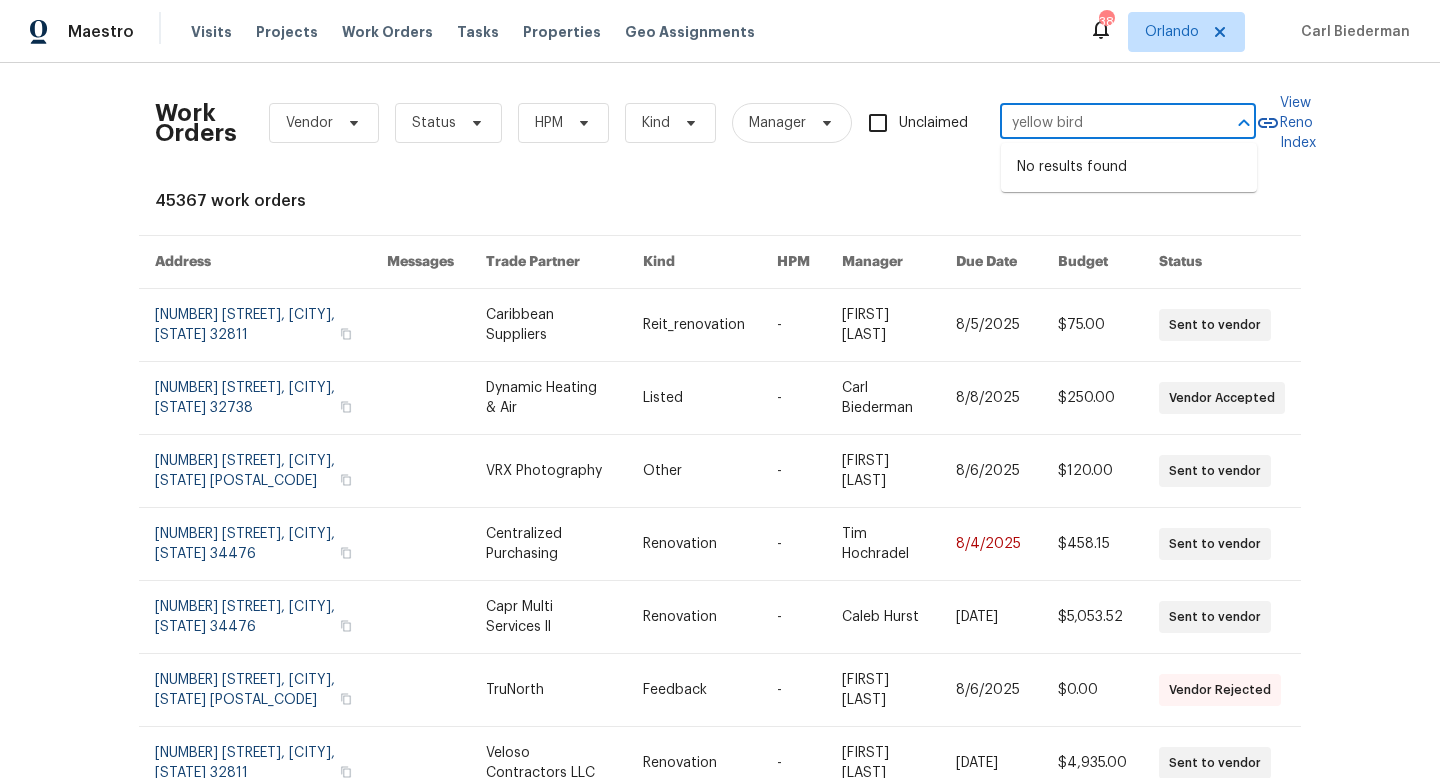 click on "yellow bird" at bounding box center [1100, 123] 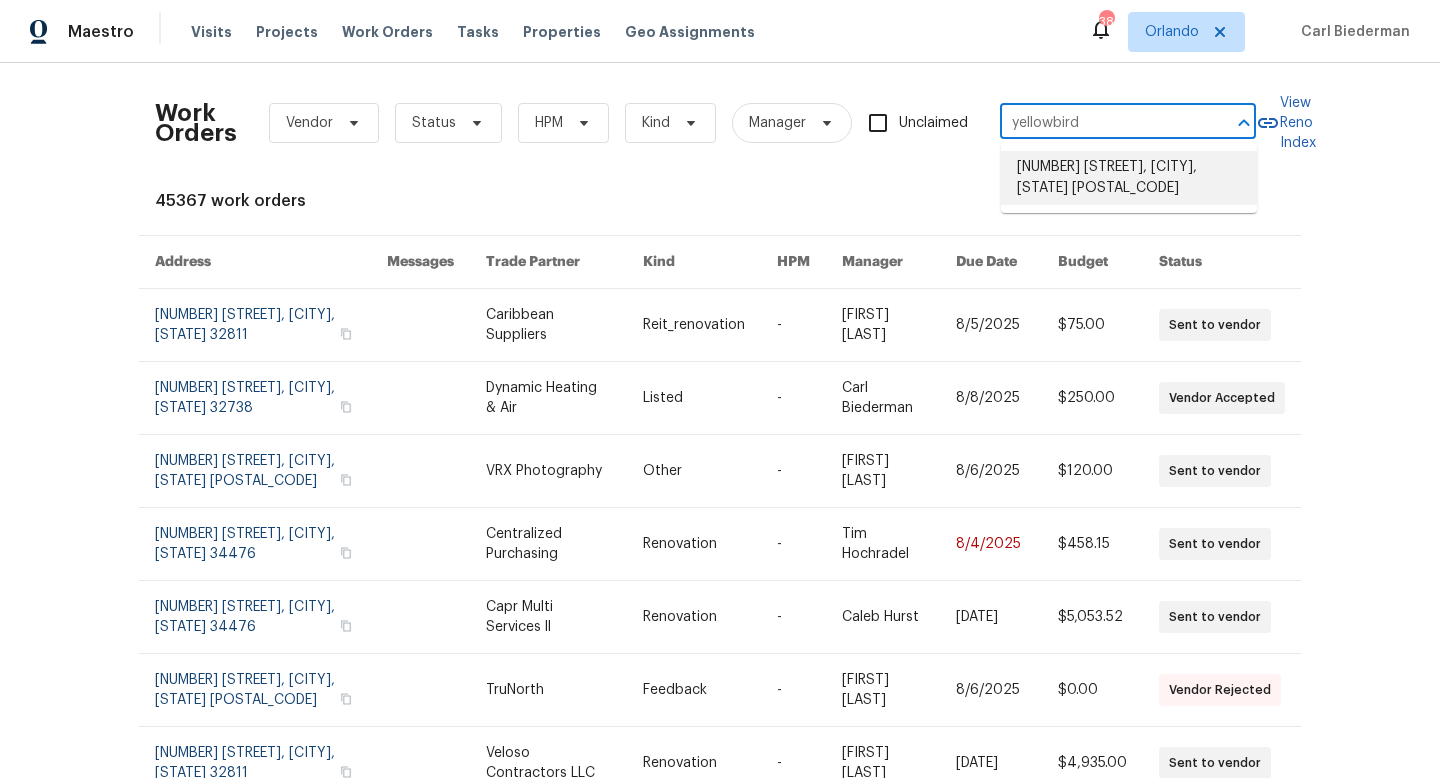 click on "[NUMBER] [STREET], [CITY], [STATE] [POSTAL_CODE]" at bounding box center (1129, 178) 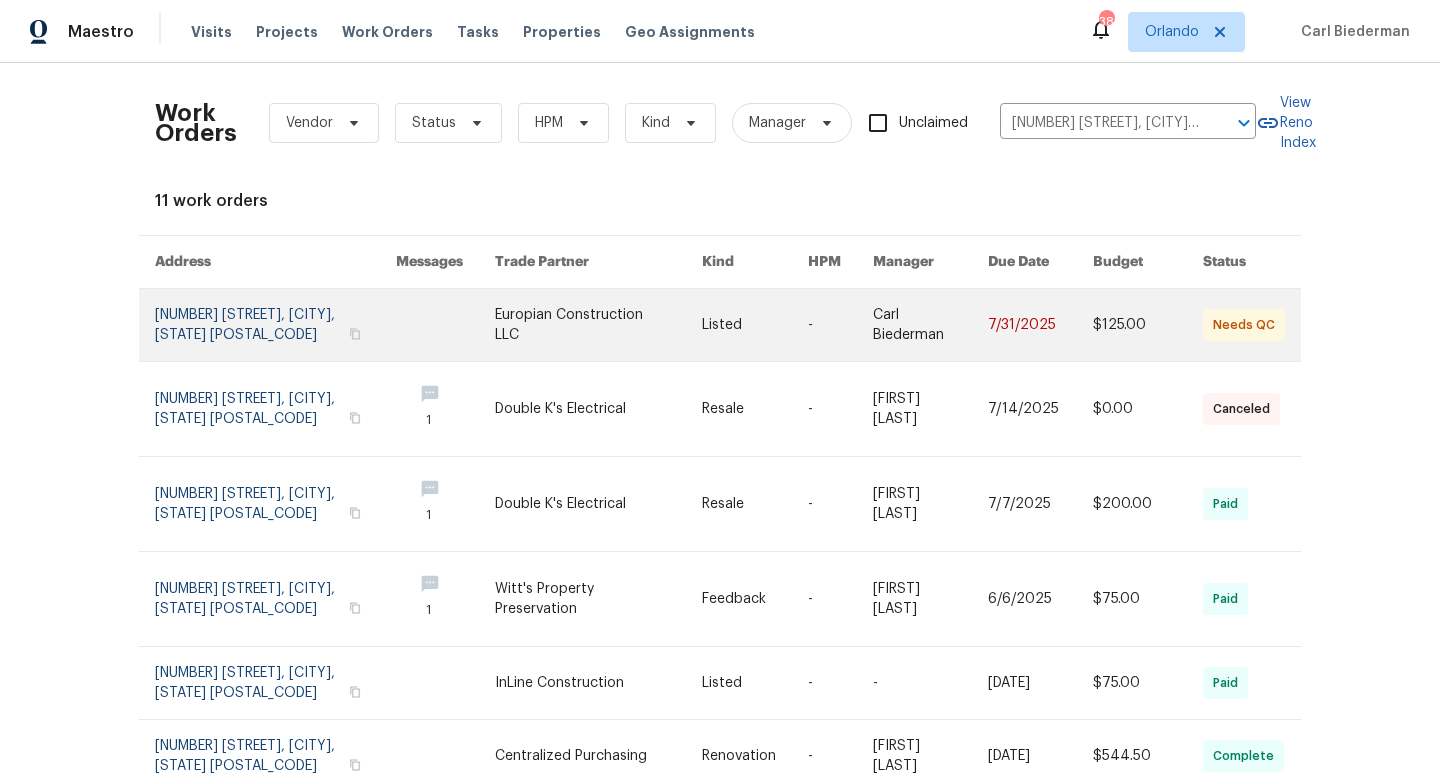 click at bounding box center (275, 325) 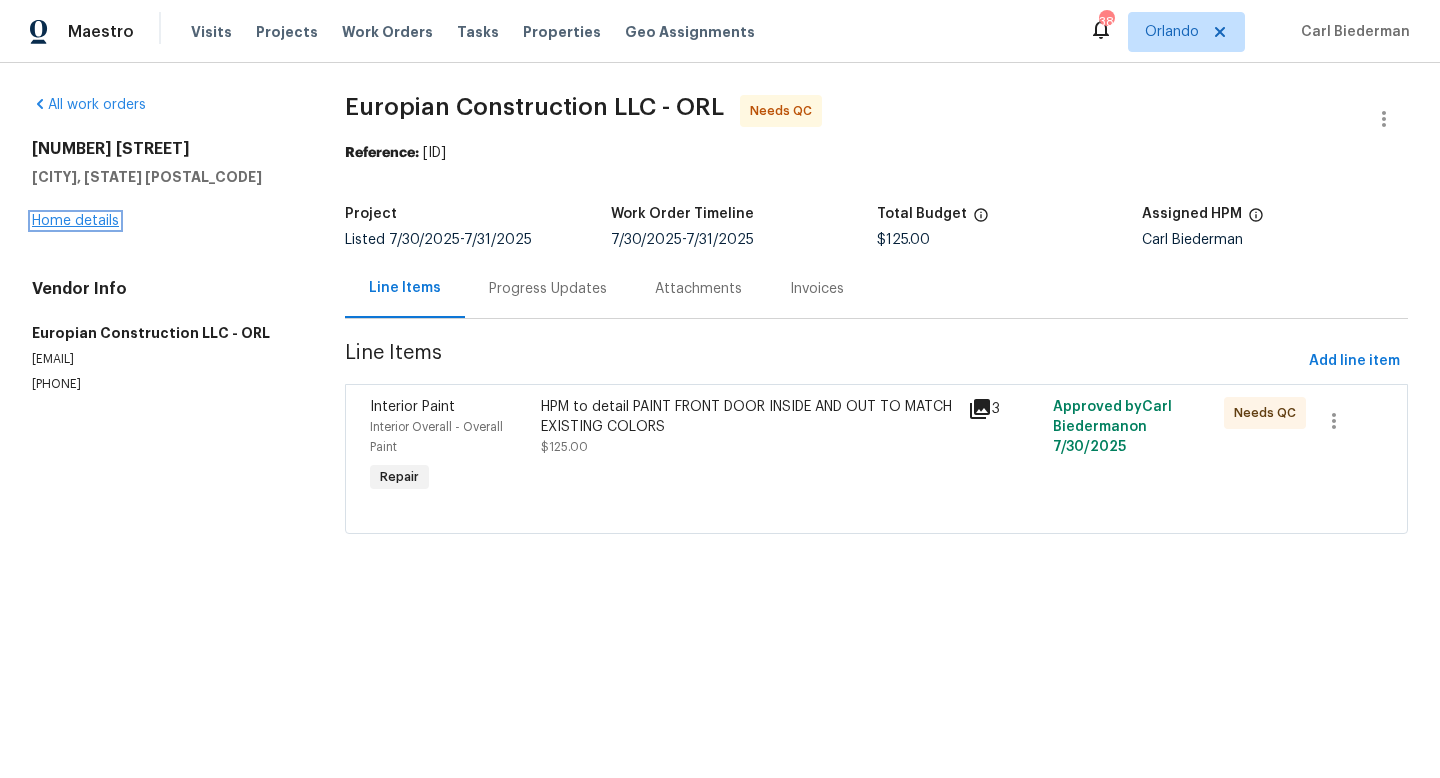 click on "Home details" at bounding box center (75, 221) 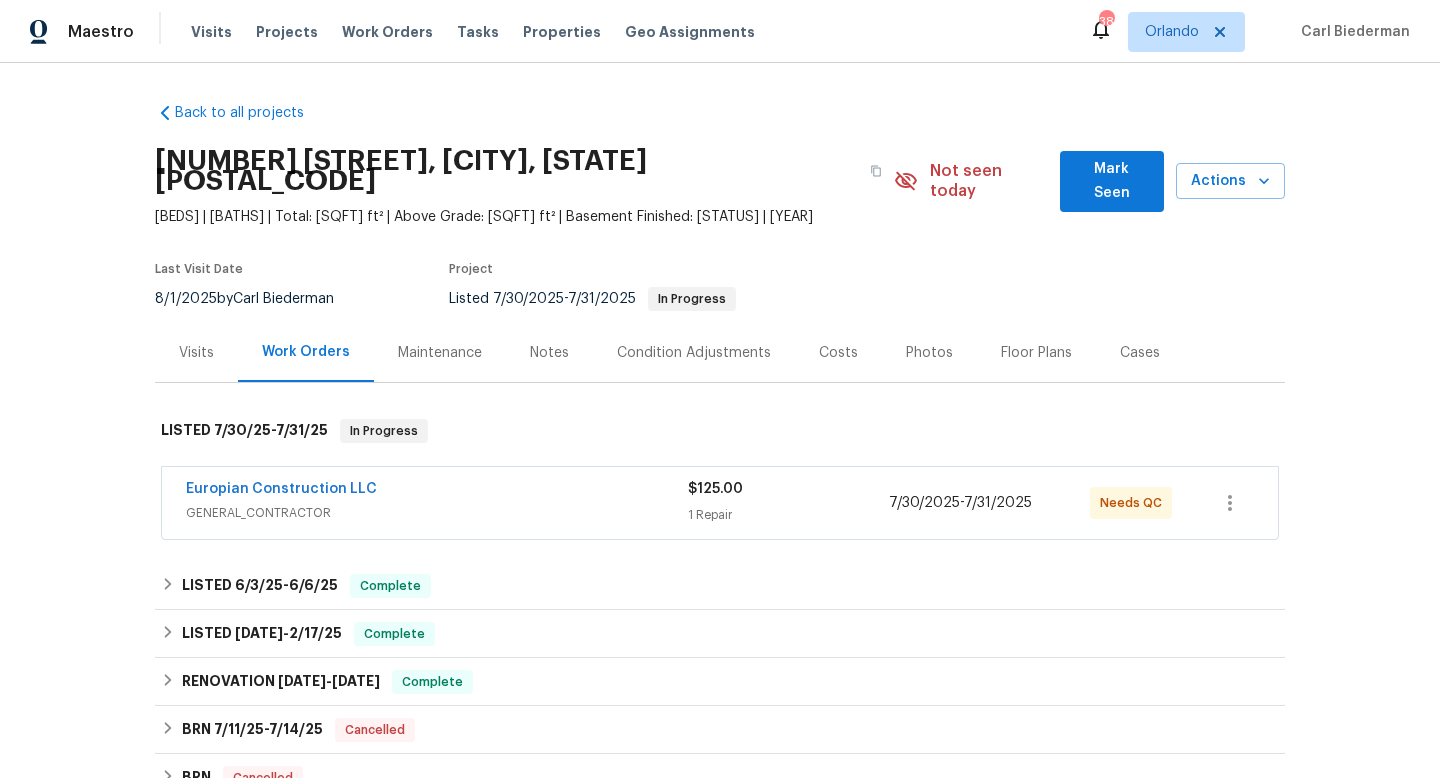 click on "Maintenance" at bounding box center (440, 353) 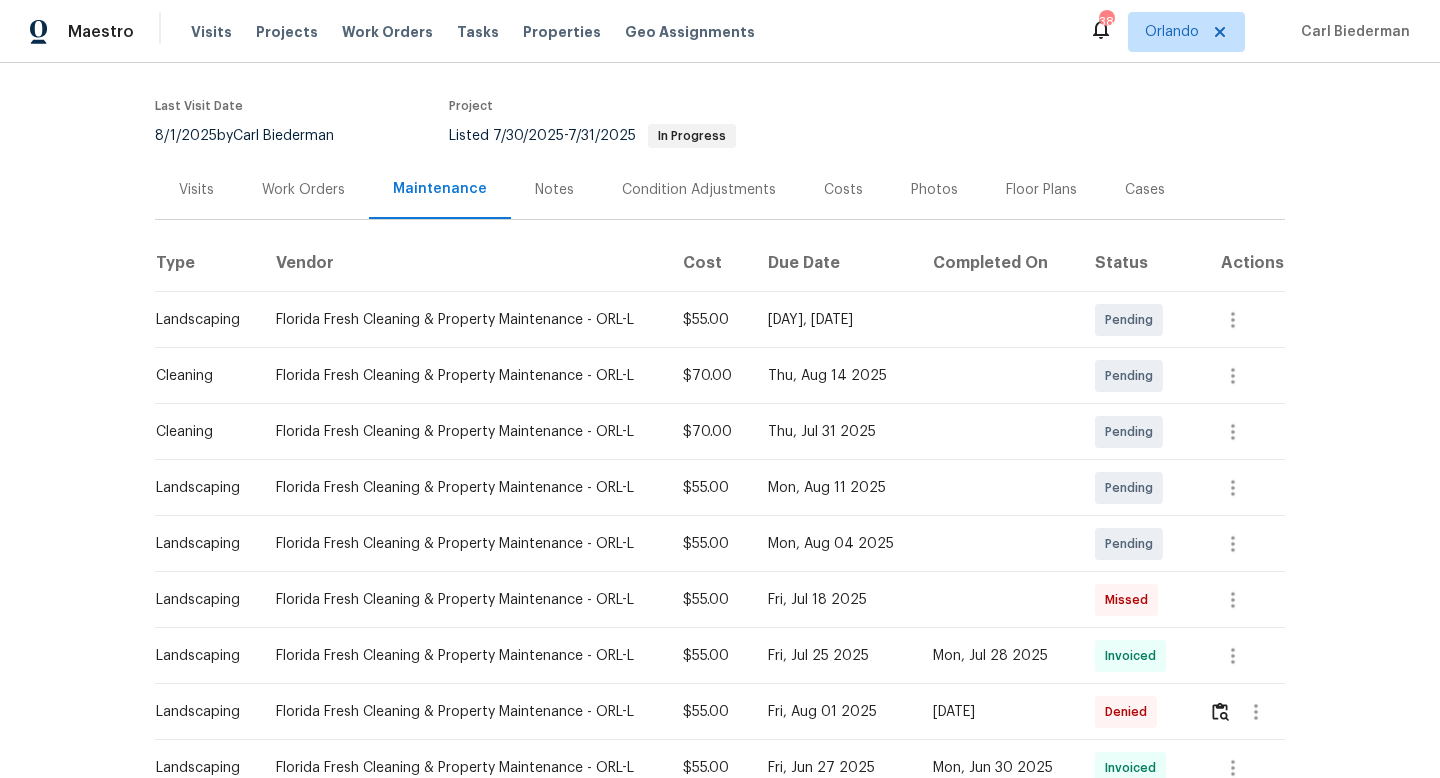 scroll, scrollTop: 166, scrollLeft: 0, axis: vertical 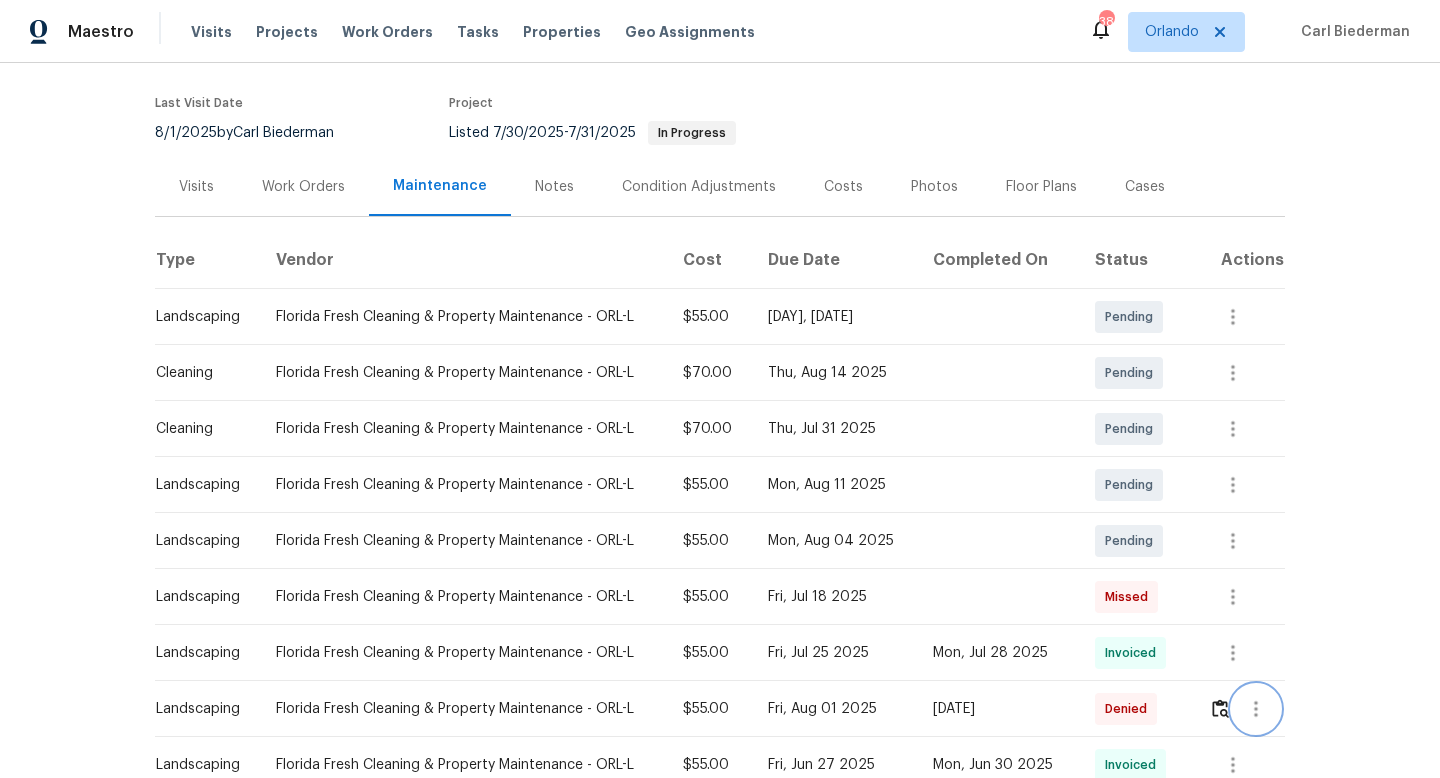 click 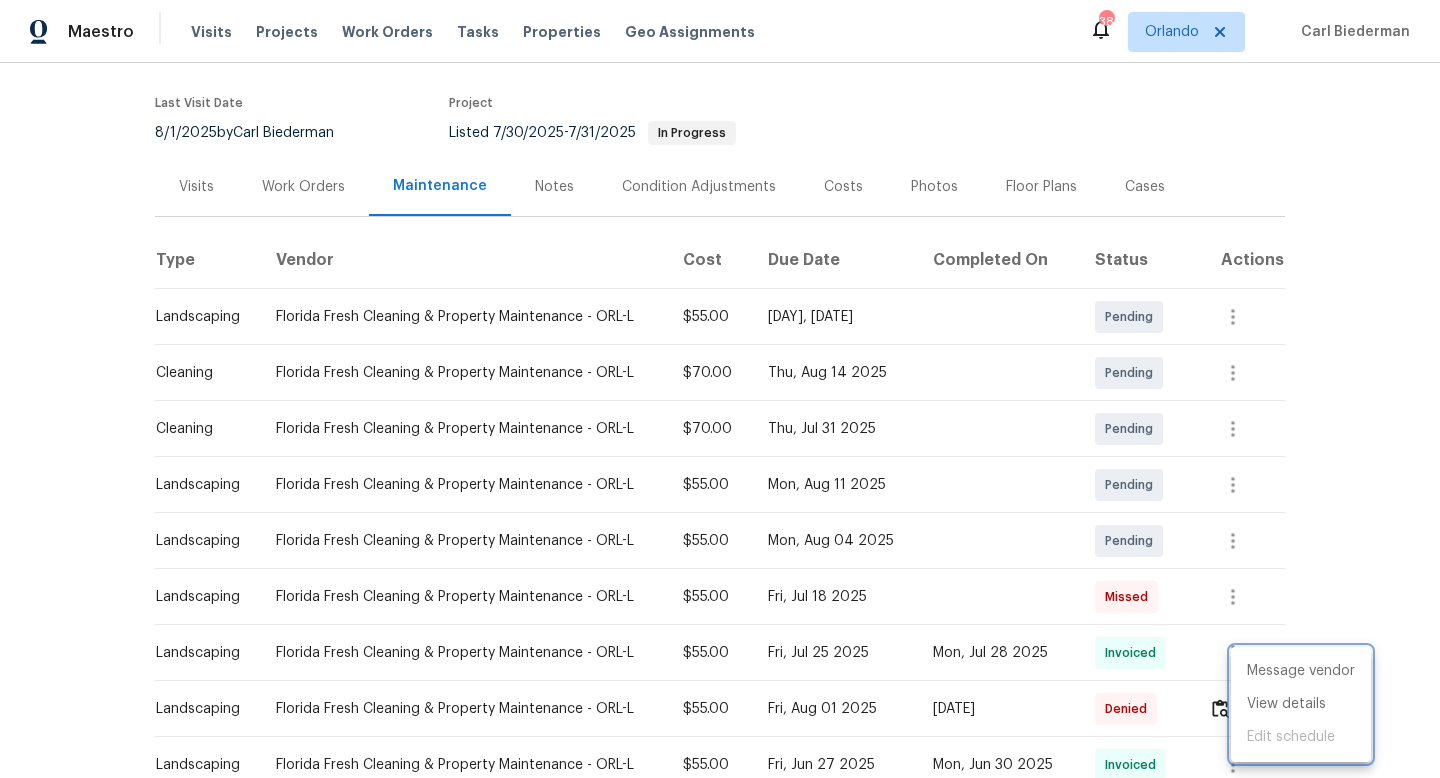 click at bounding box center (720, 389) 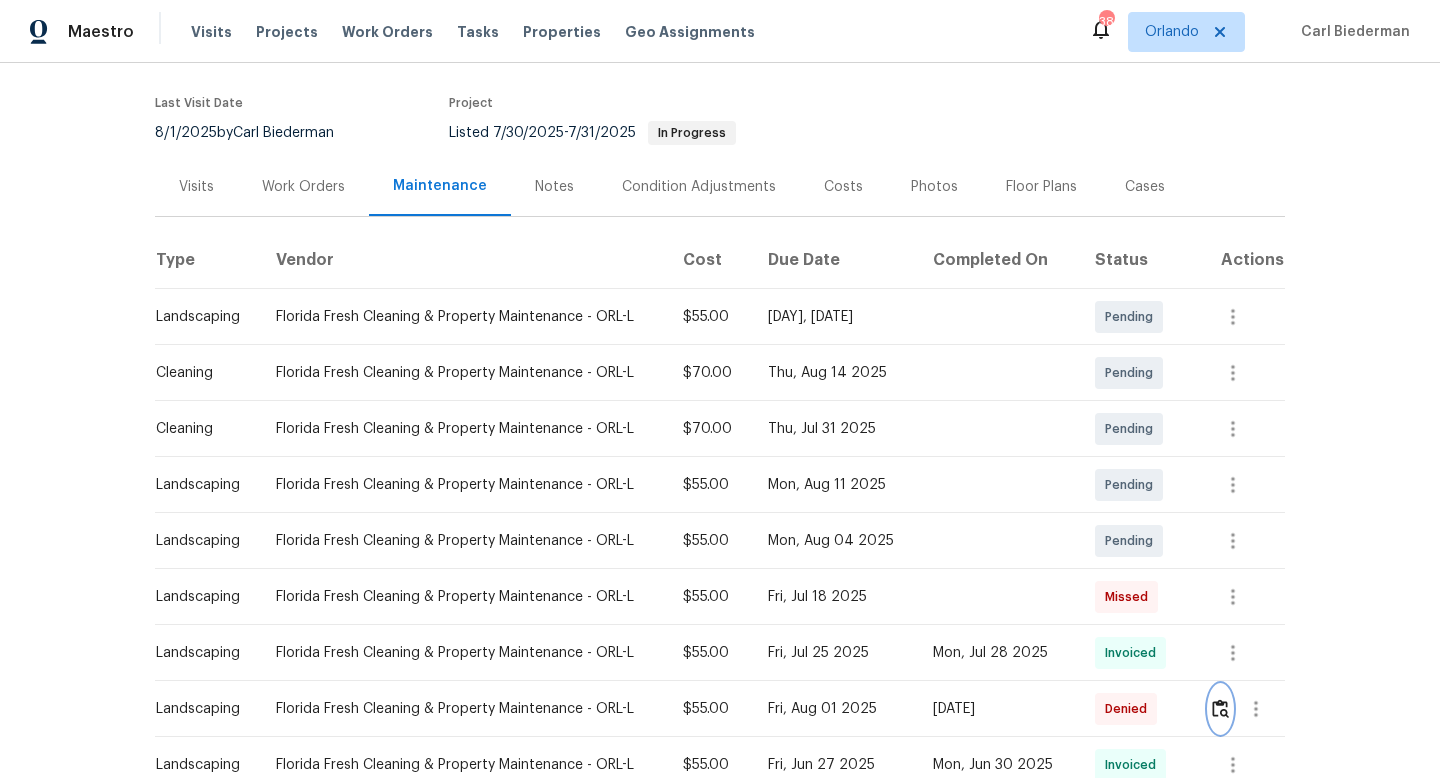 click at bounding box center (1220, 708) 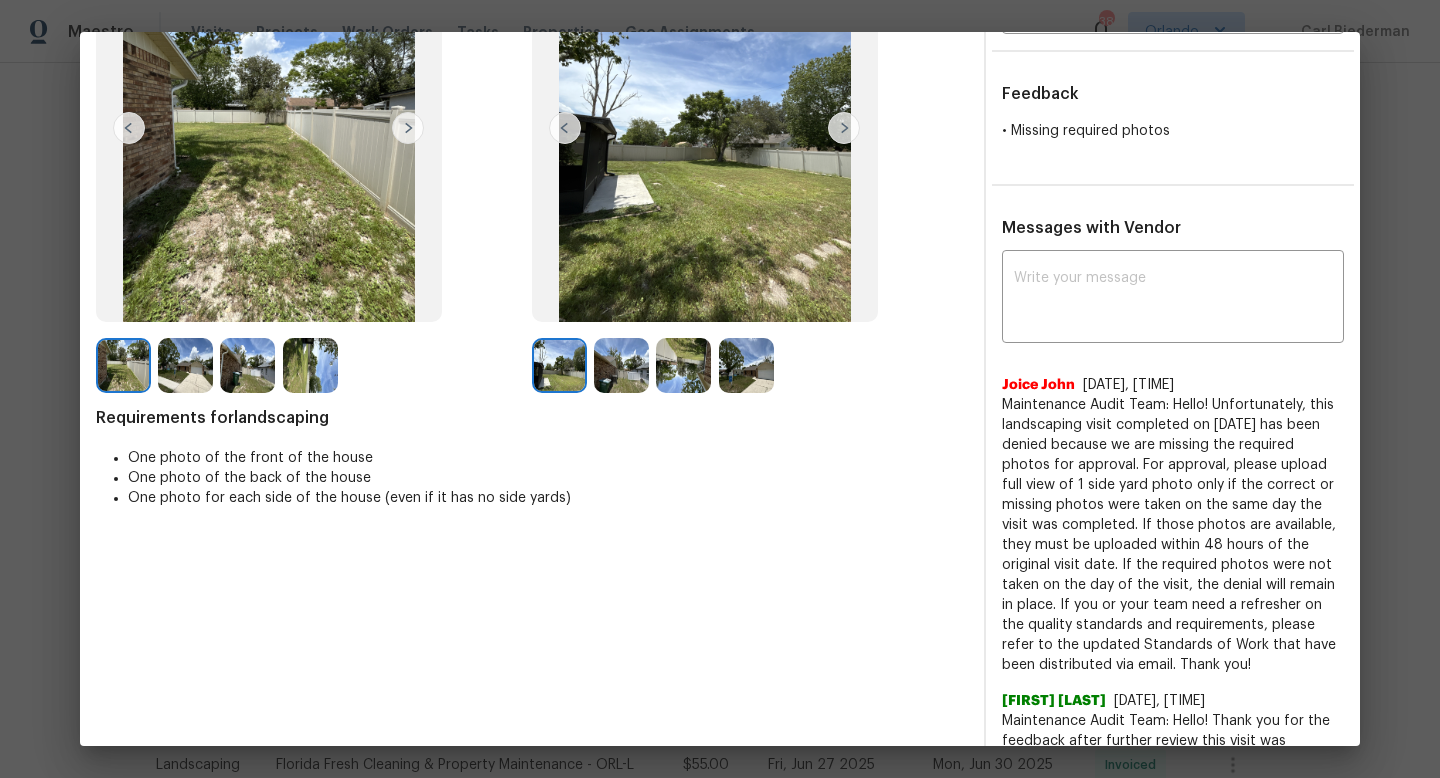 scroll, scrollTop: 0, scrollLeft: 0, axis: both 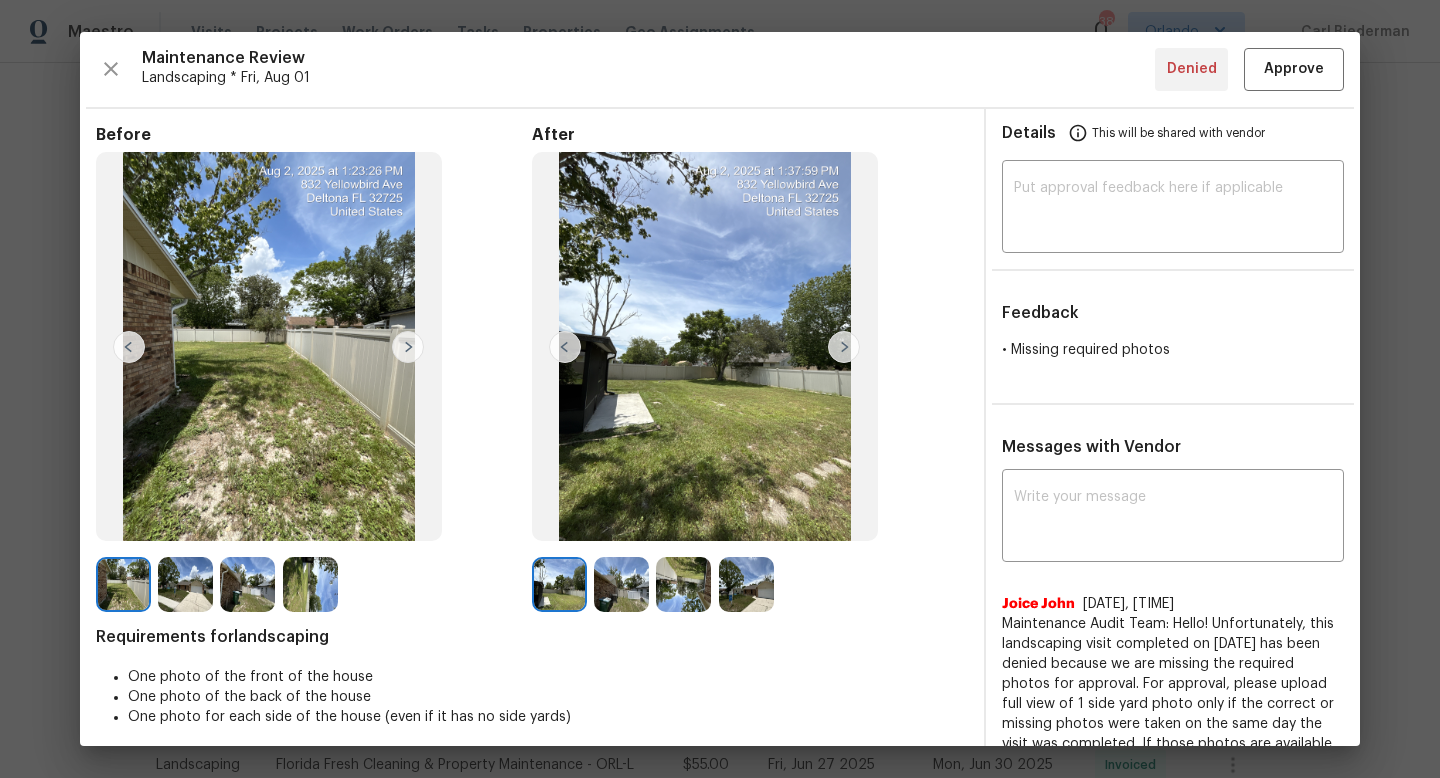 click on "Maintenance Review Landscaping * [DATE] [STATUS] [STATUS]" at bounding box center (720, 69) 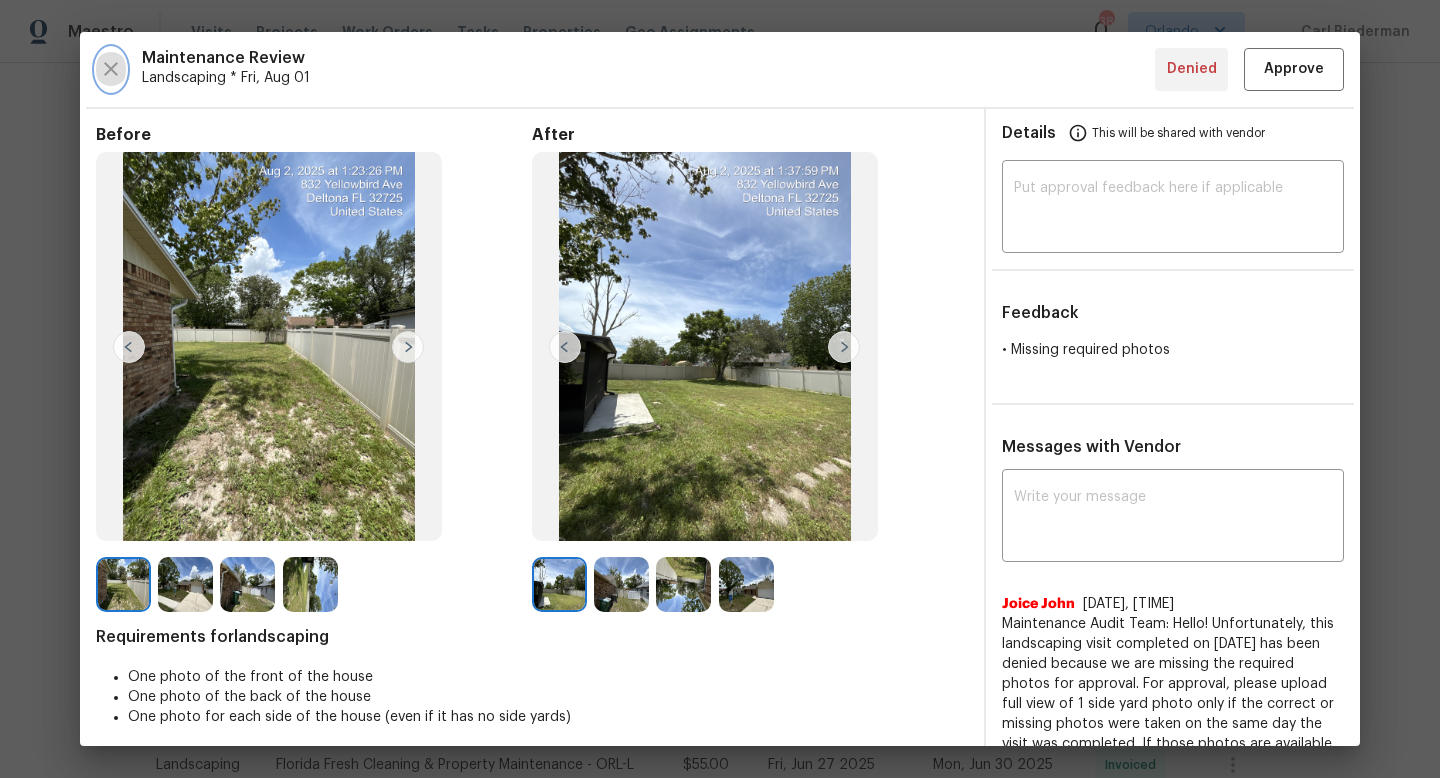 click 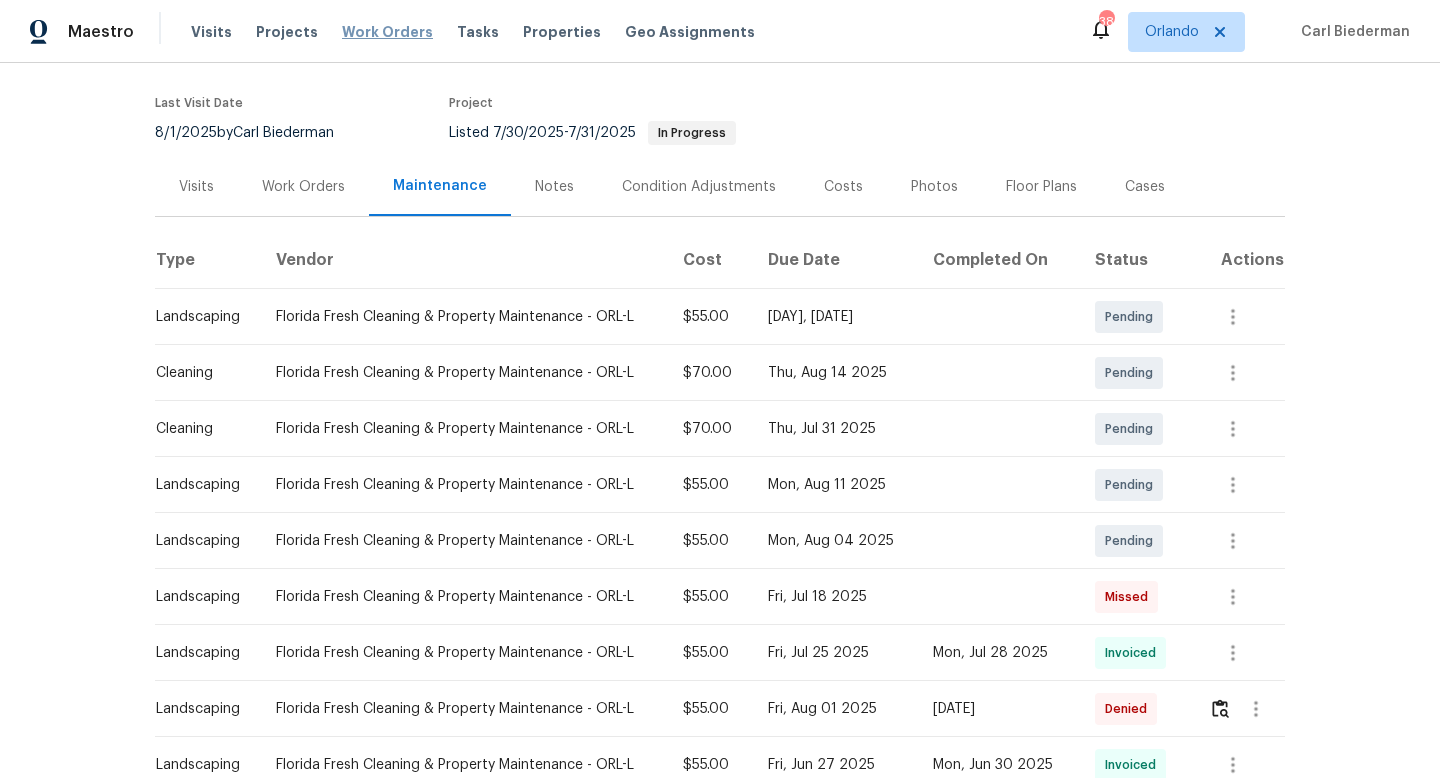 click on "Work Orders" at bounding box center (387, 32) 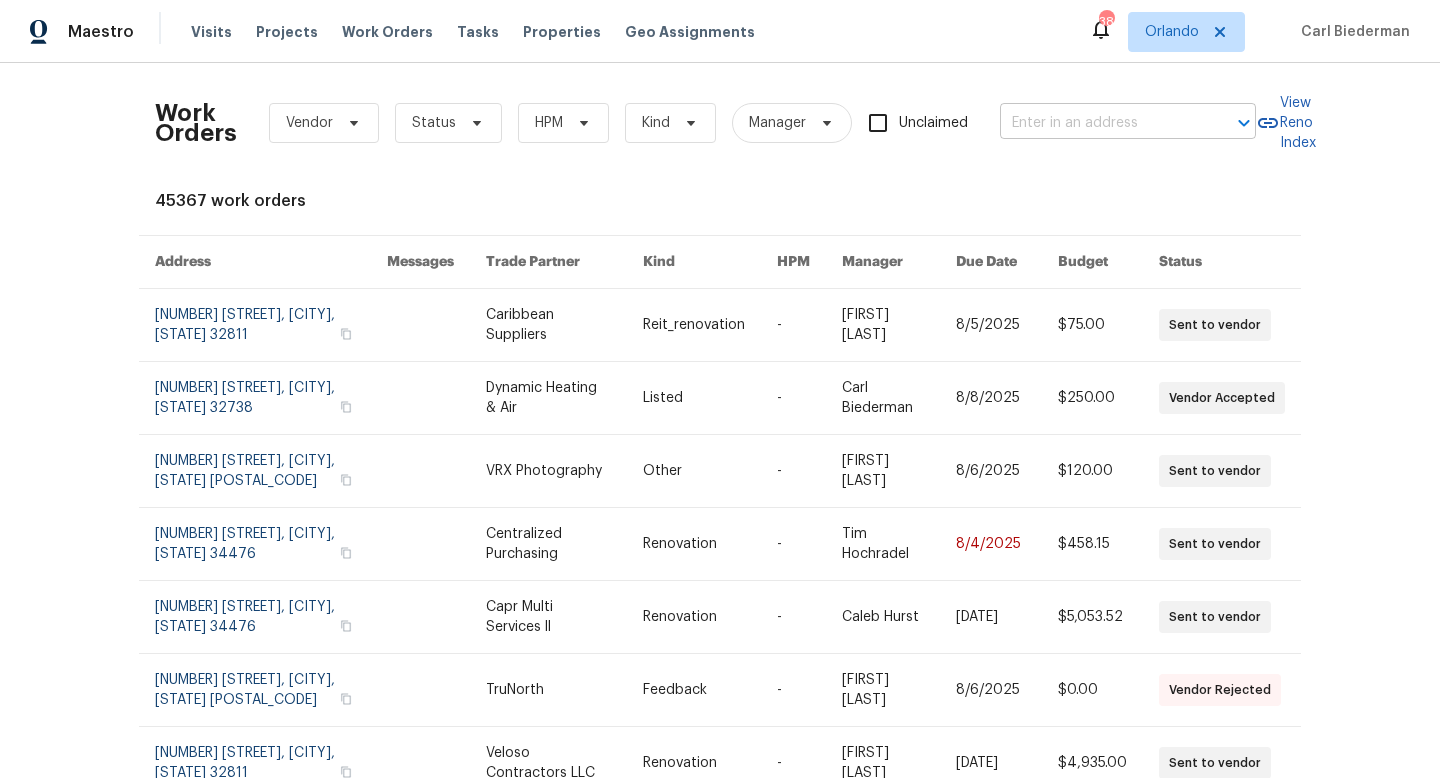 click at bounding box center (1100, 123) 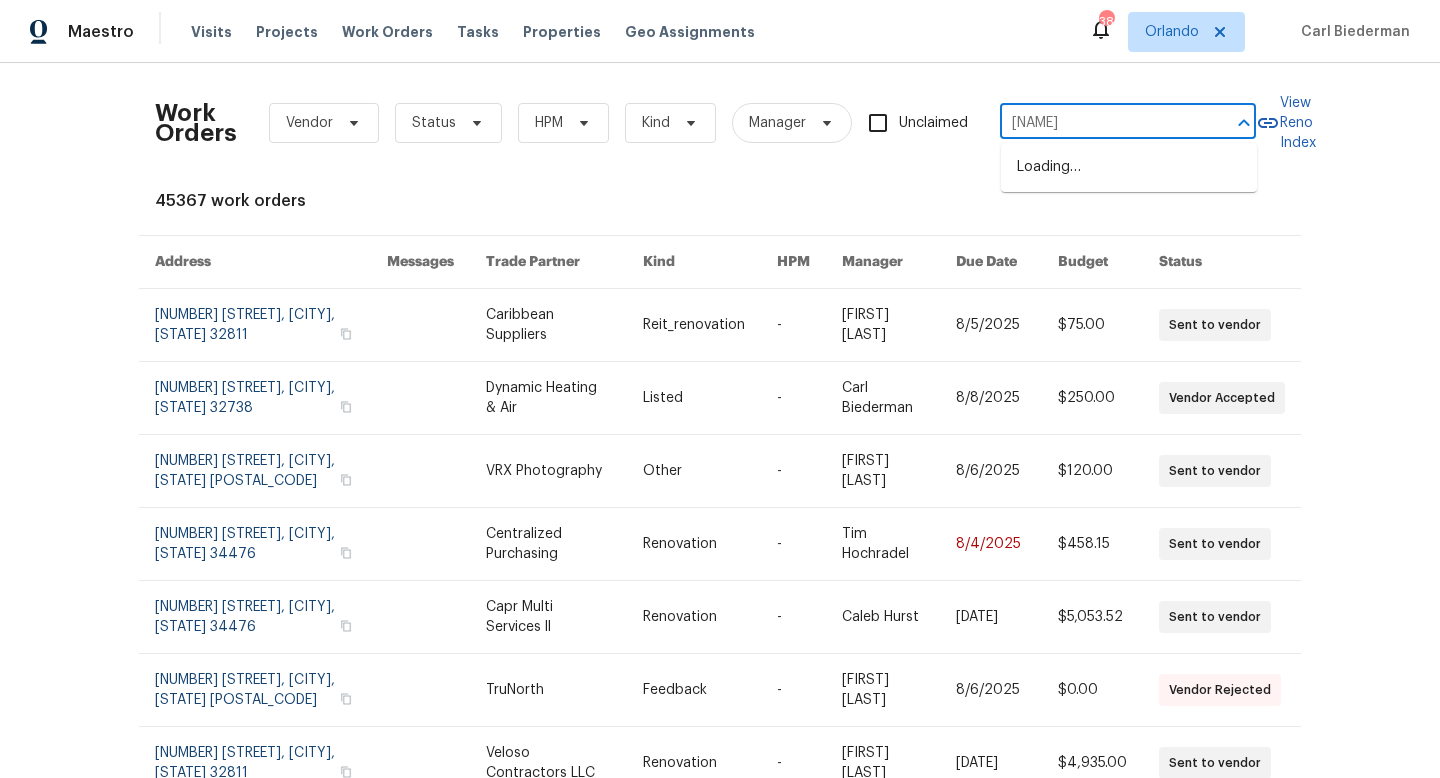 type on "[LAST]" 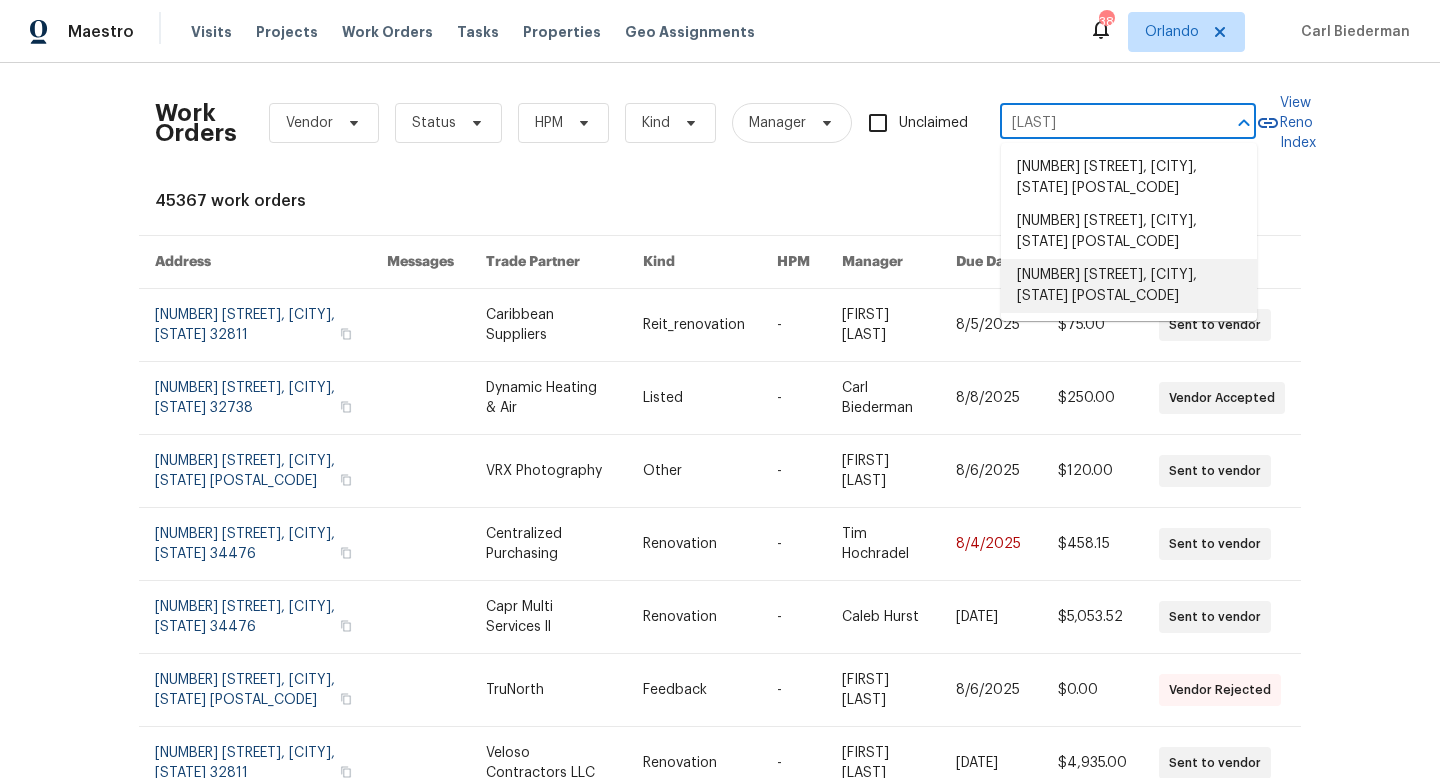 click on "[NUMBER] [STREET], [CITY], [STATE] [POSTAL_CODE]" at bounding box center [1129, 286] 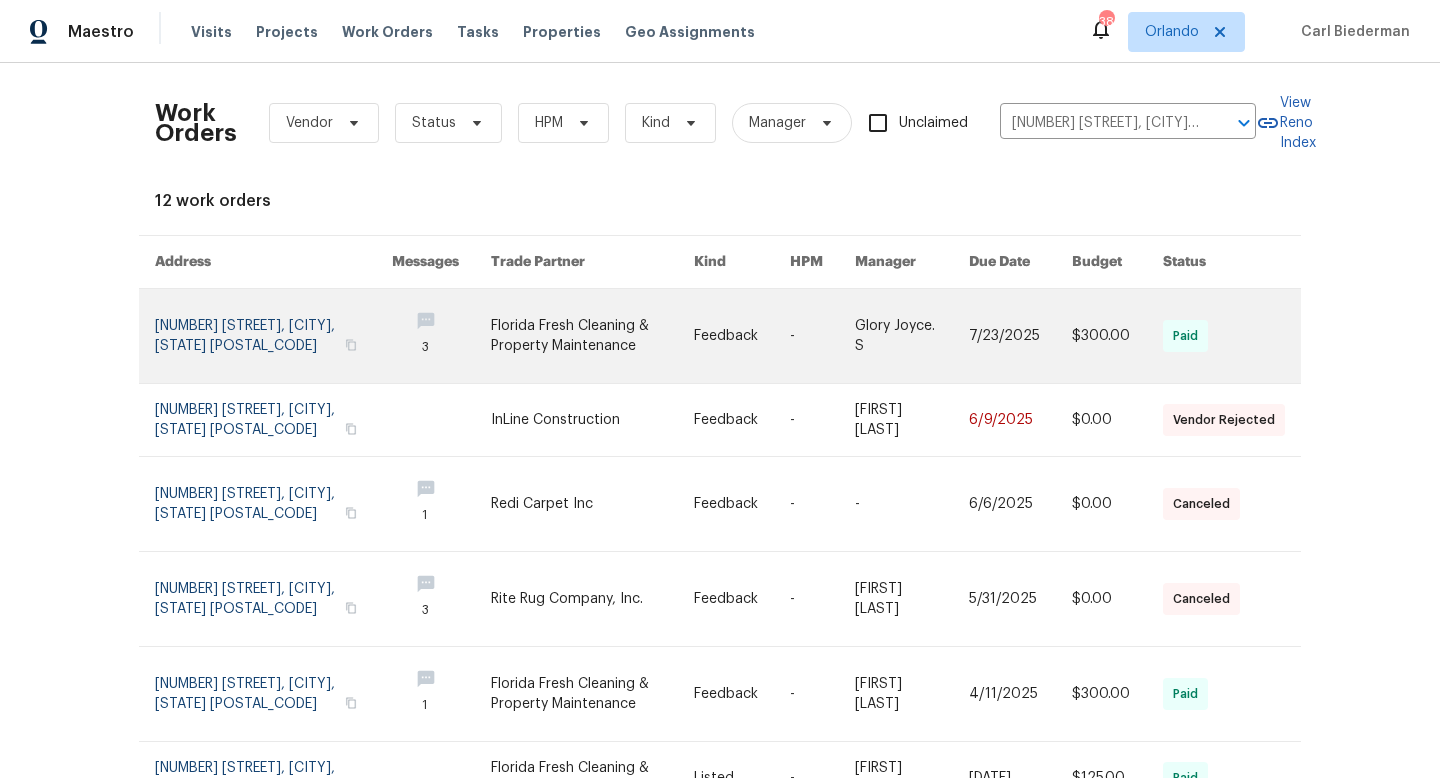click at bounding box center (592, 336) 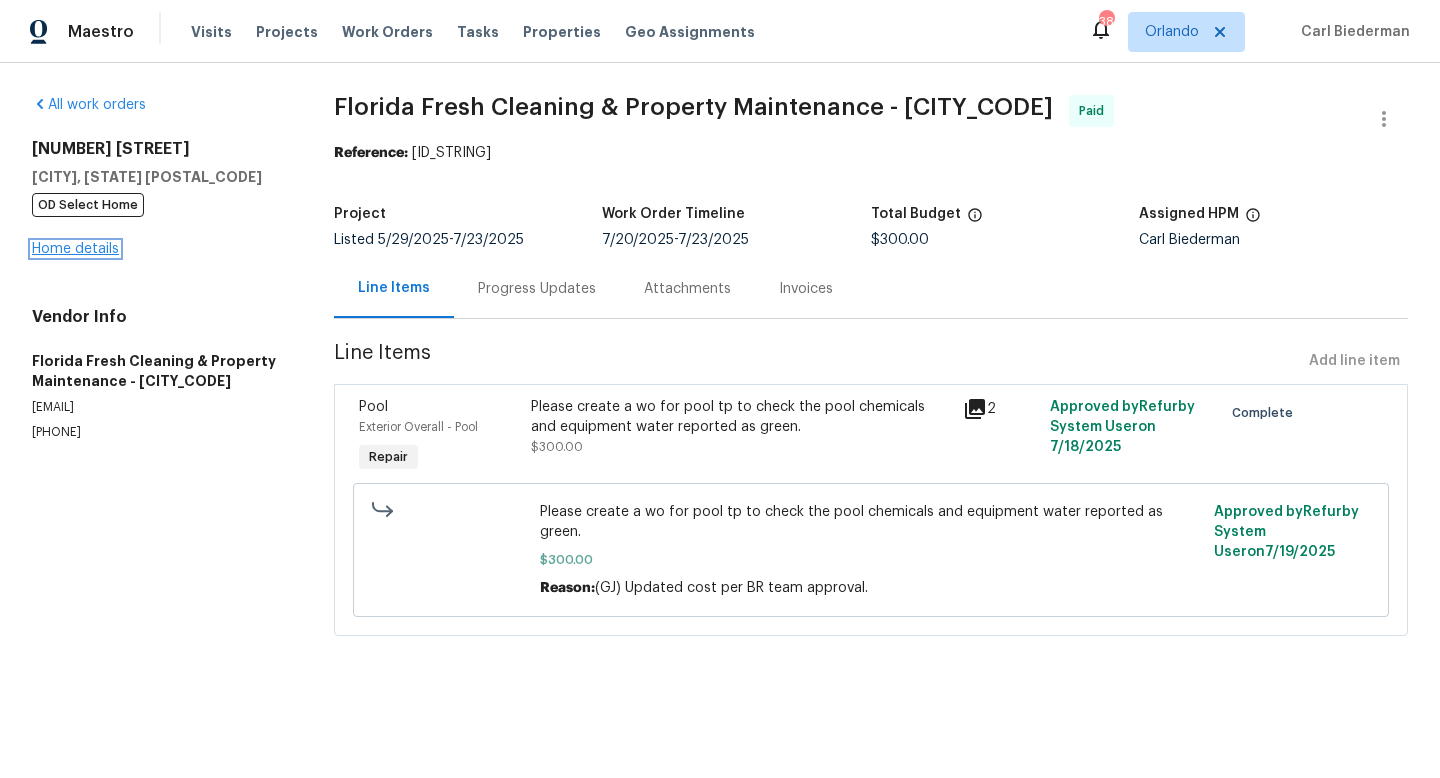 click on "Home details" at bounding box center [75, 249] 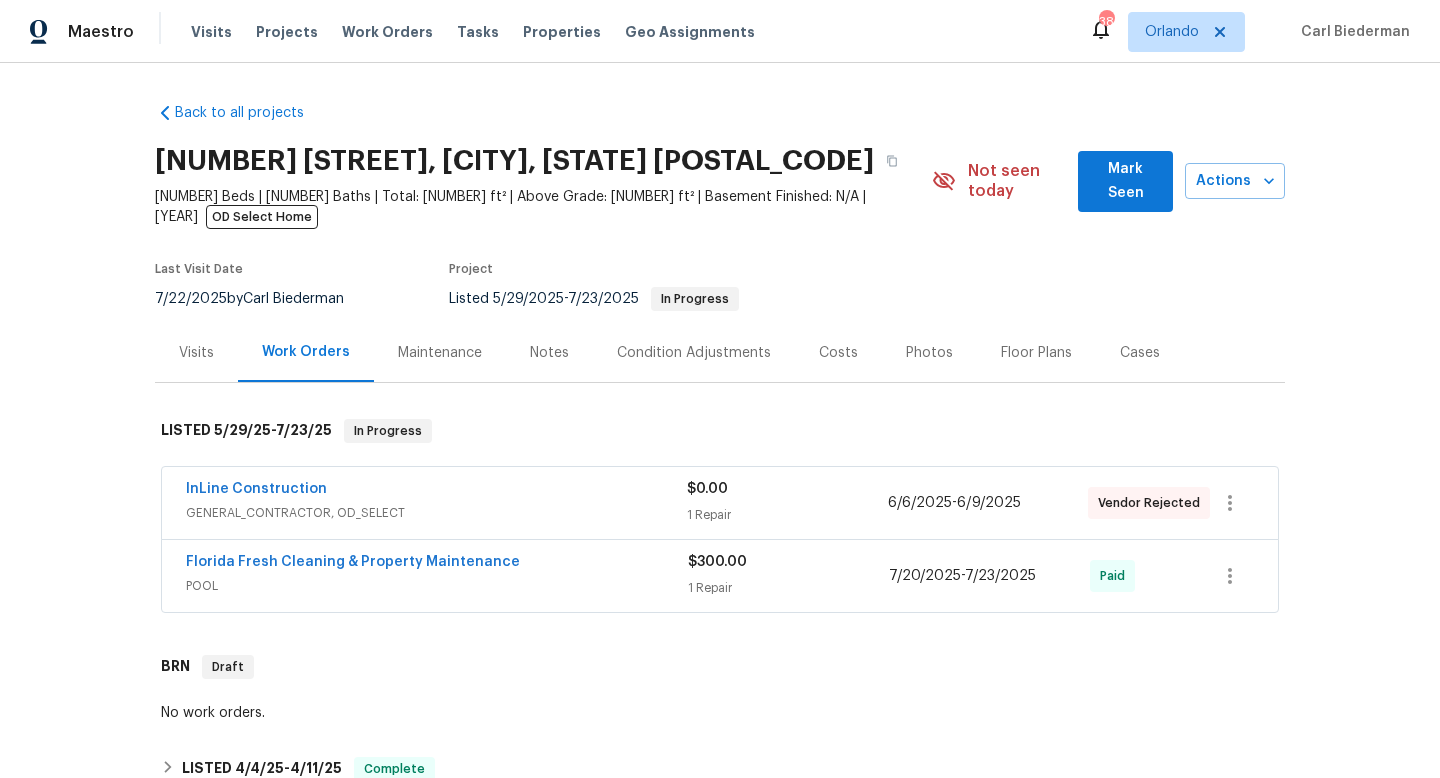 click on "Maintenance" at bounding box center [440, 353] 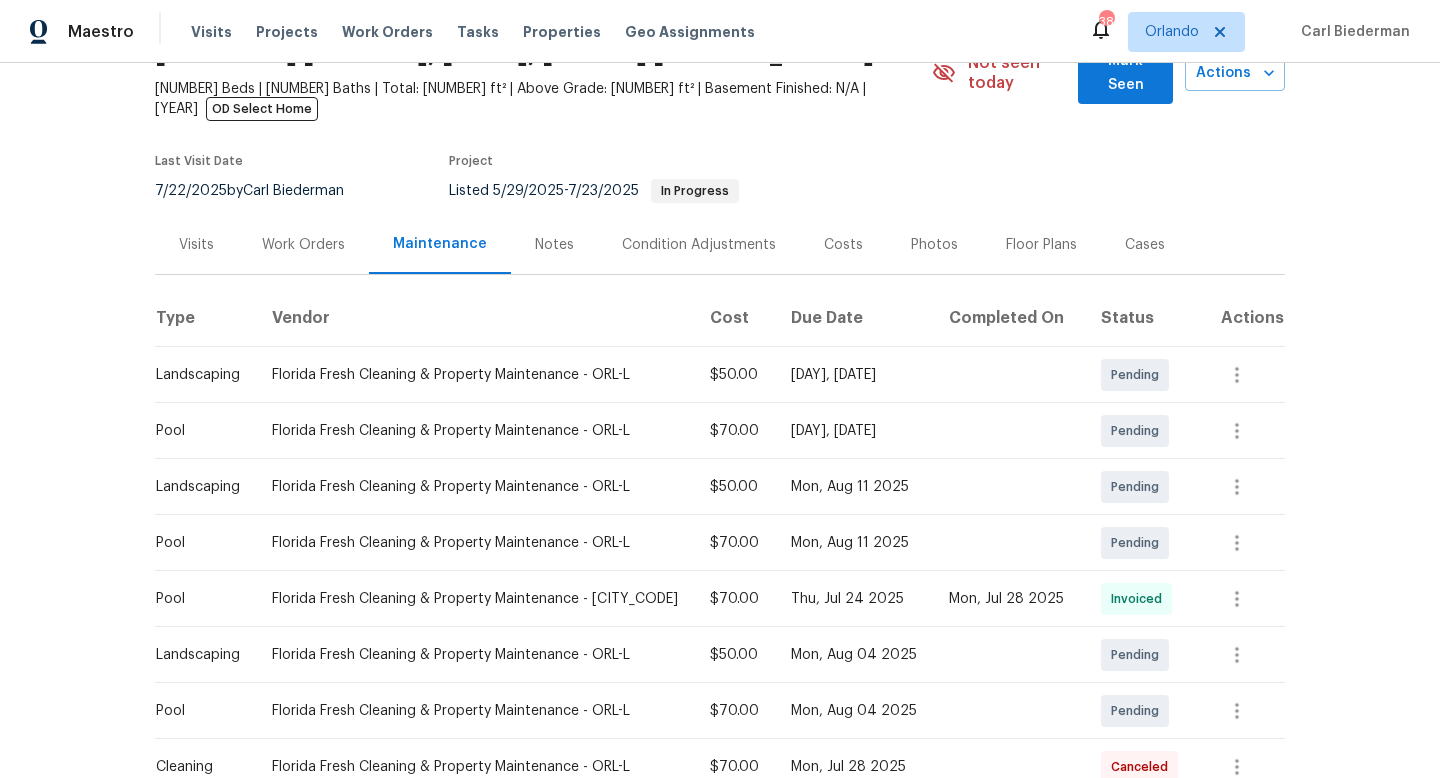 scroll, scrollTop: 0, scrollLeft: 0, axis: both 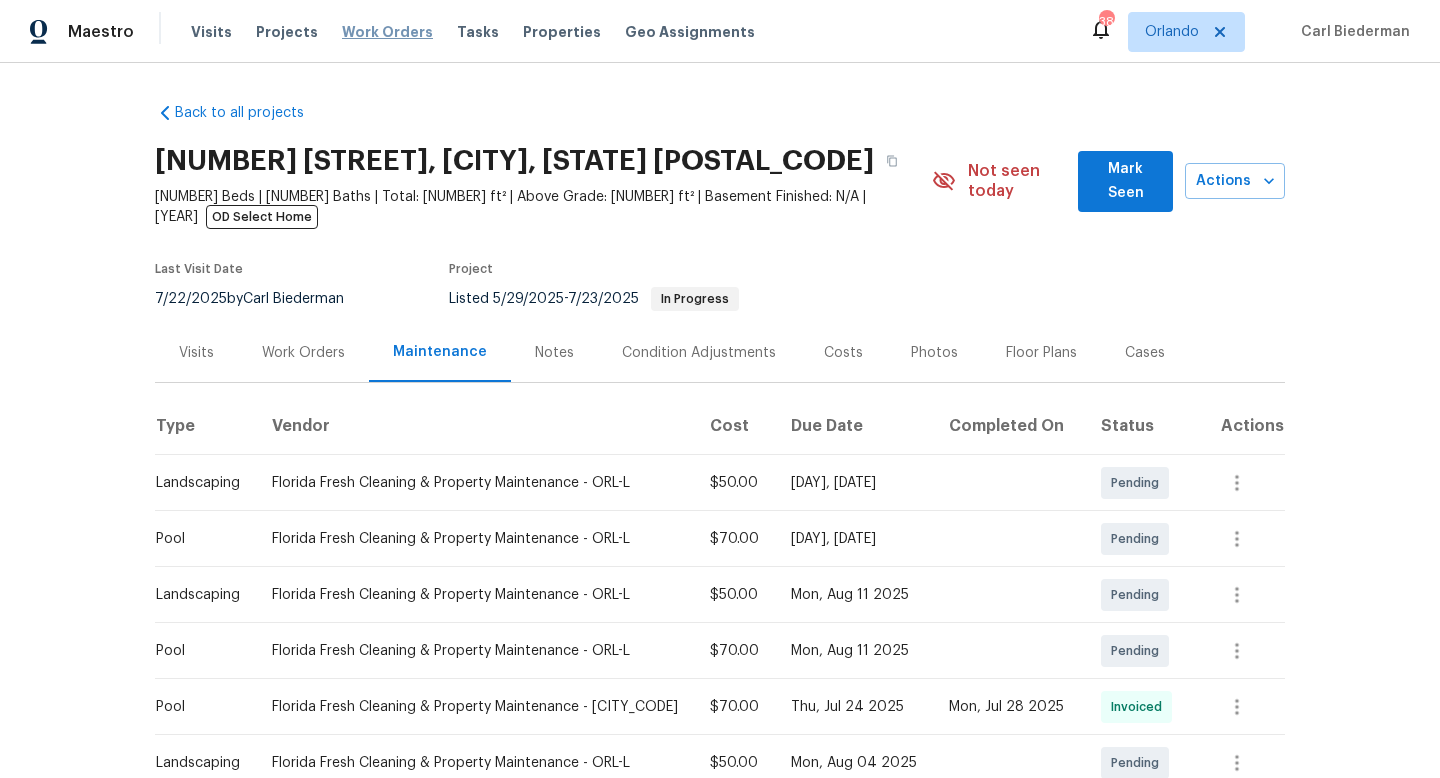 click on "Work Orders" at bounding box center (387, 32) 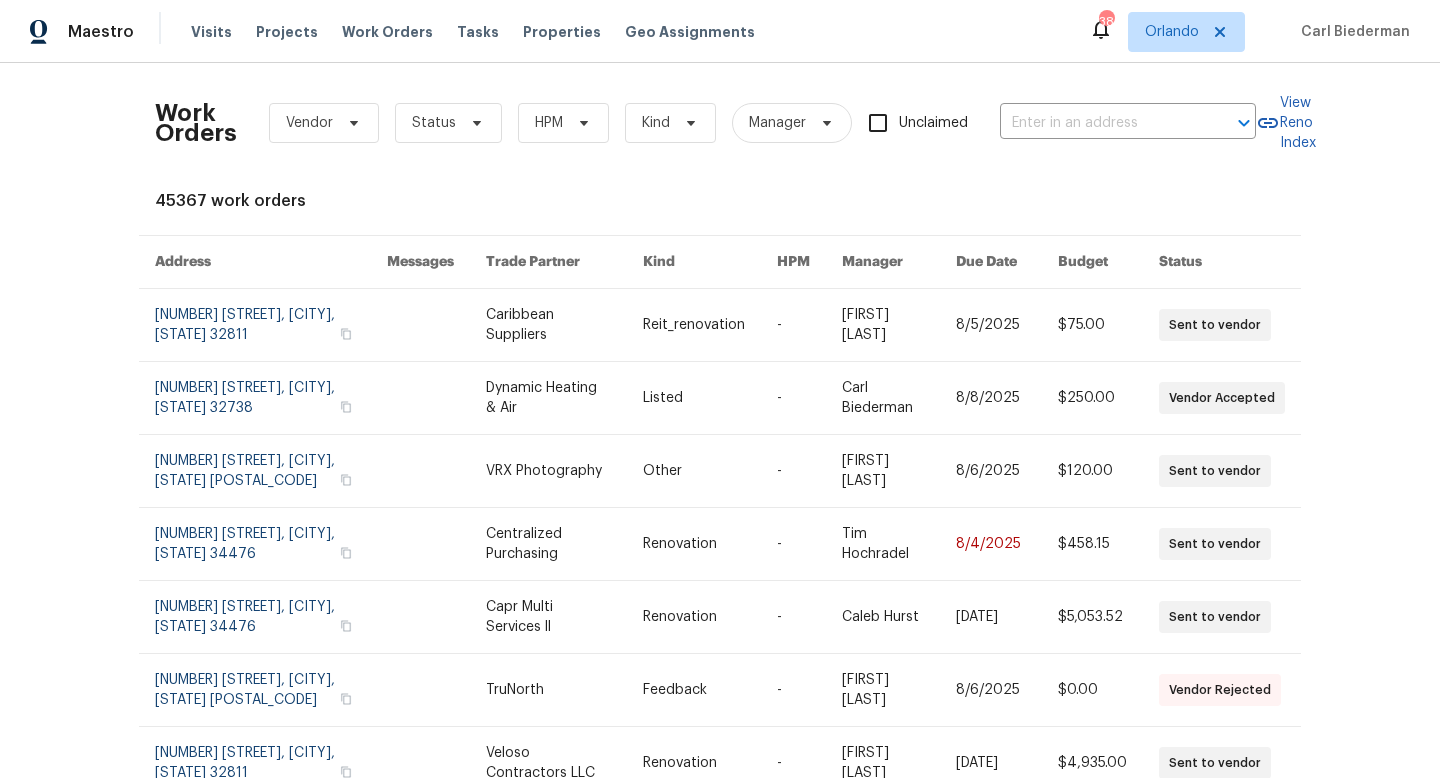 click on "Work Orders Vendor Status HPM Kind Manager Unclaimed ​" at bounding box center [705, 123] 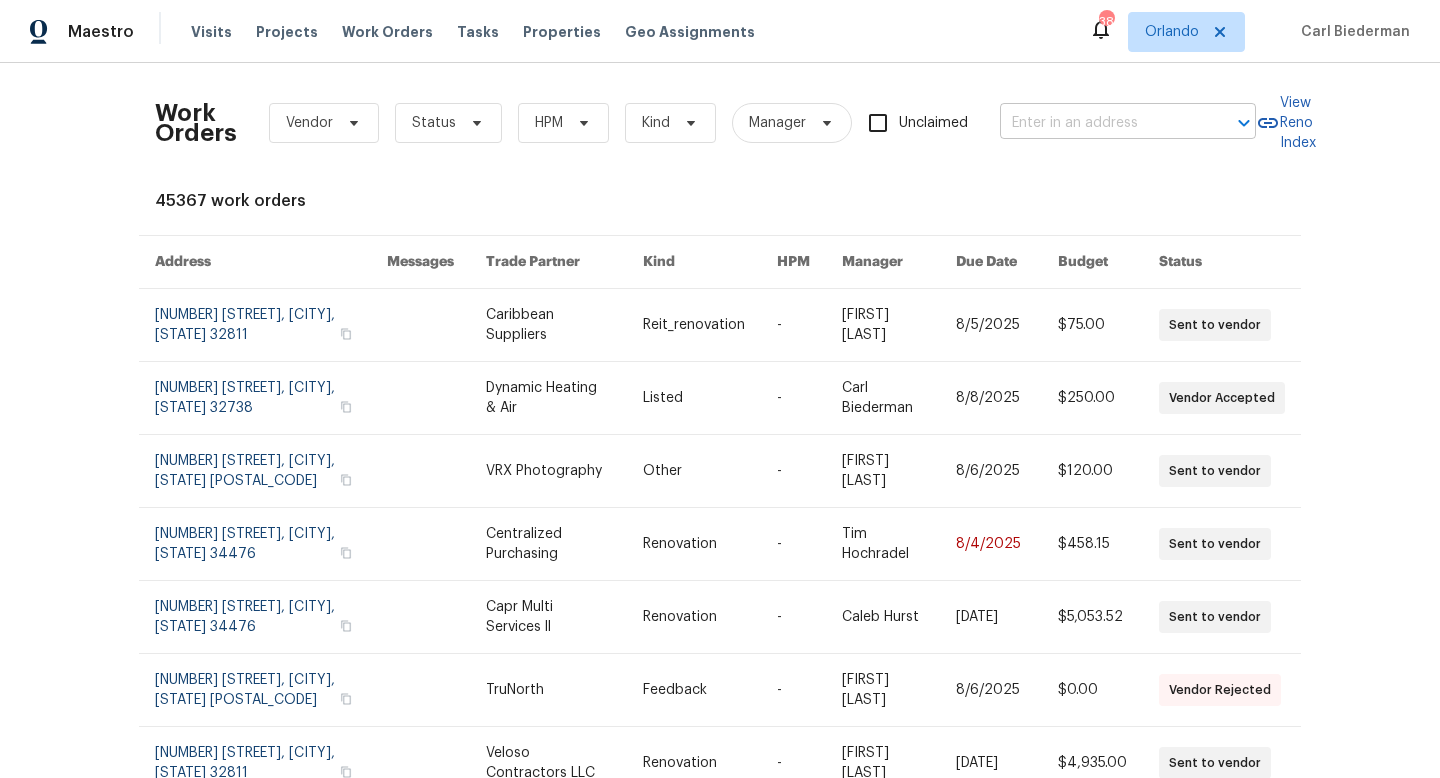 click at bounding box center [1100, 123] 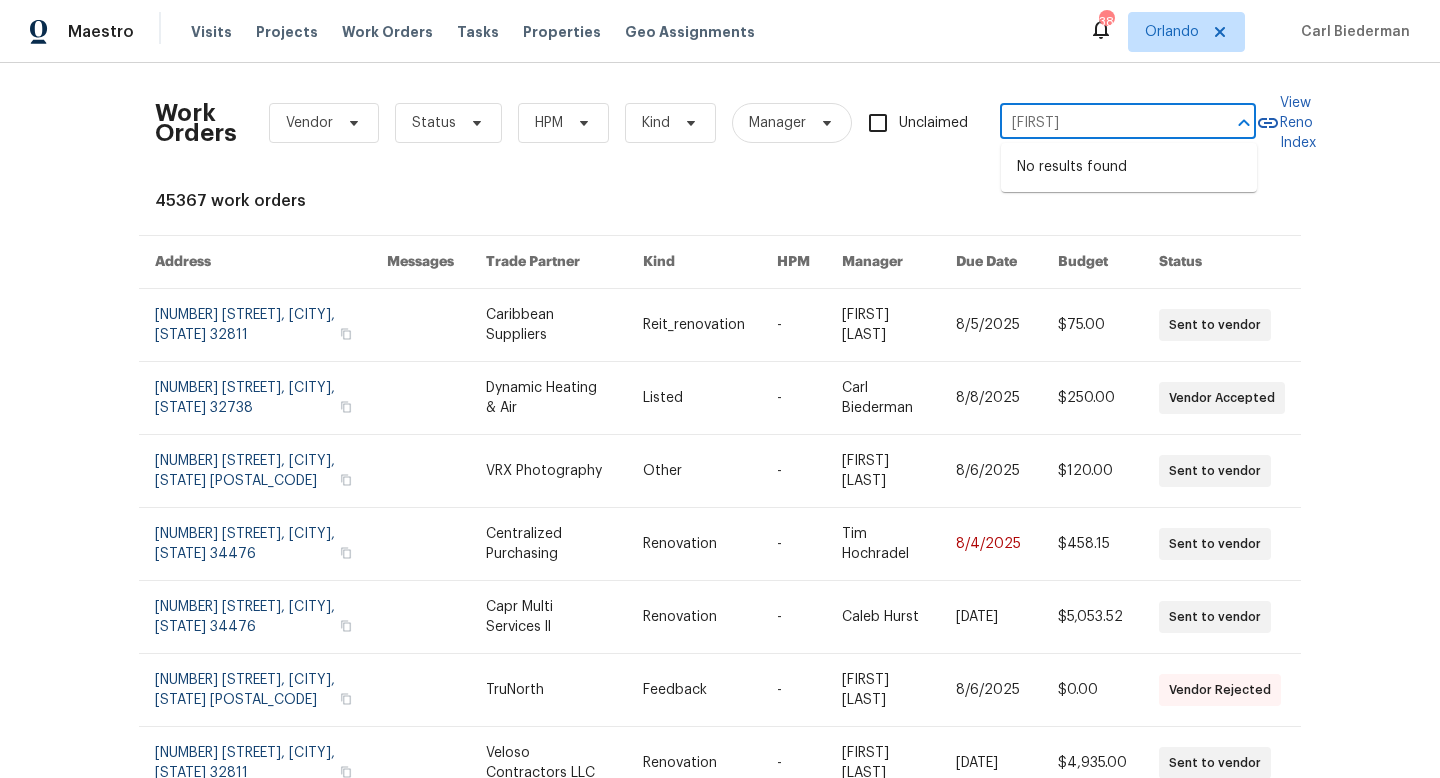 type on "[NAME]" 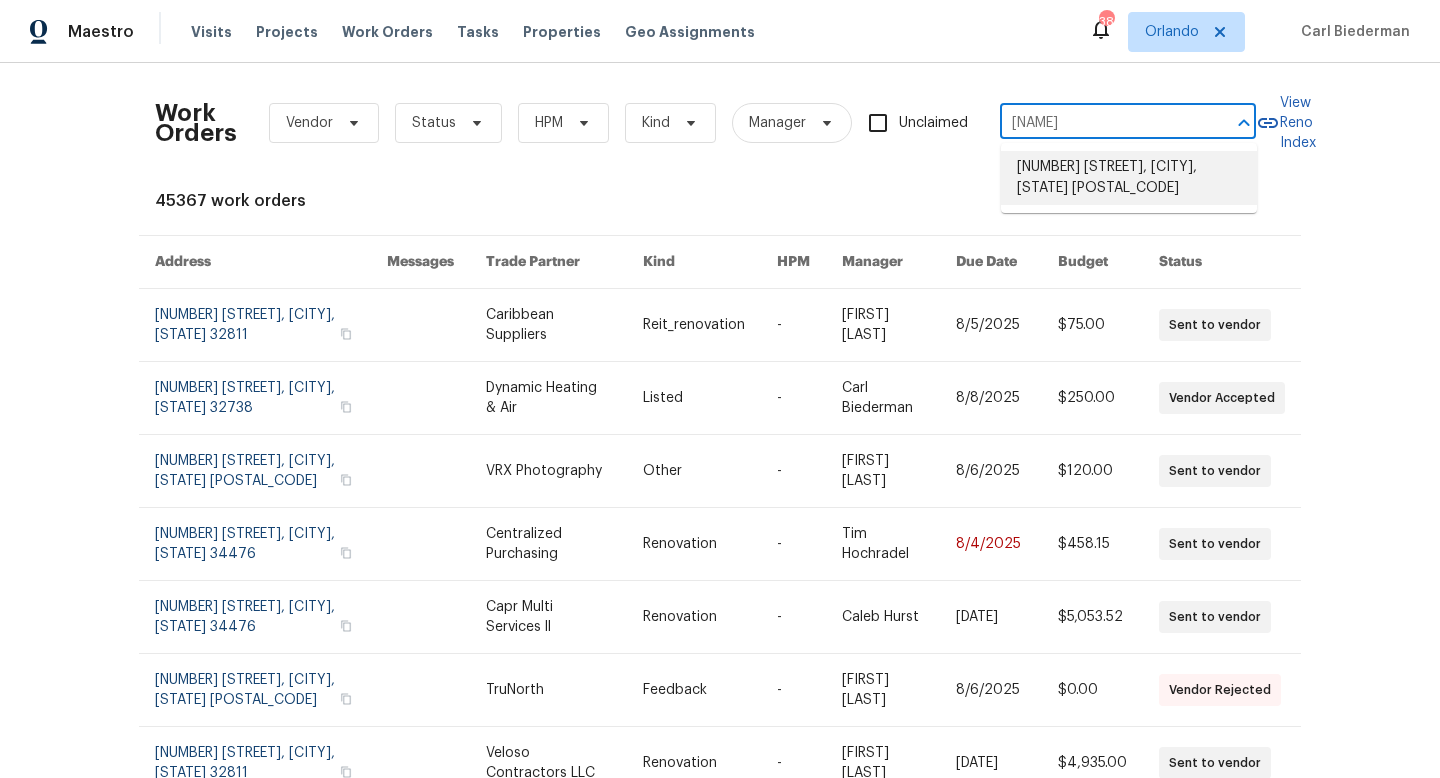 click on "[NUMBER] [STREET], [CITY], [STATE] [POSTAL_CODE]" at bounding box center (1129, 178) 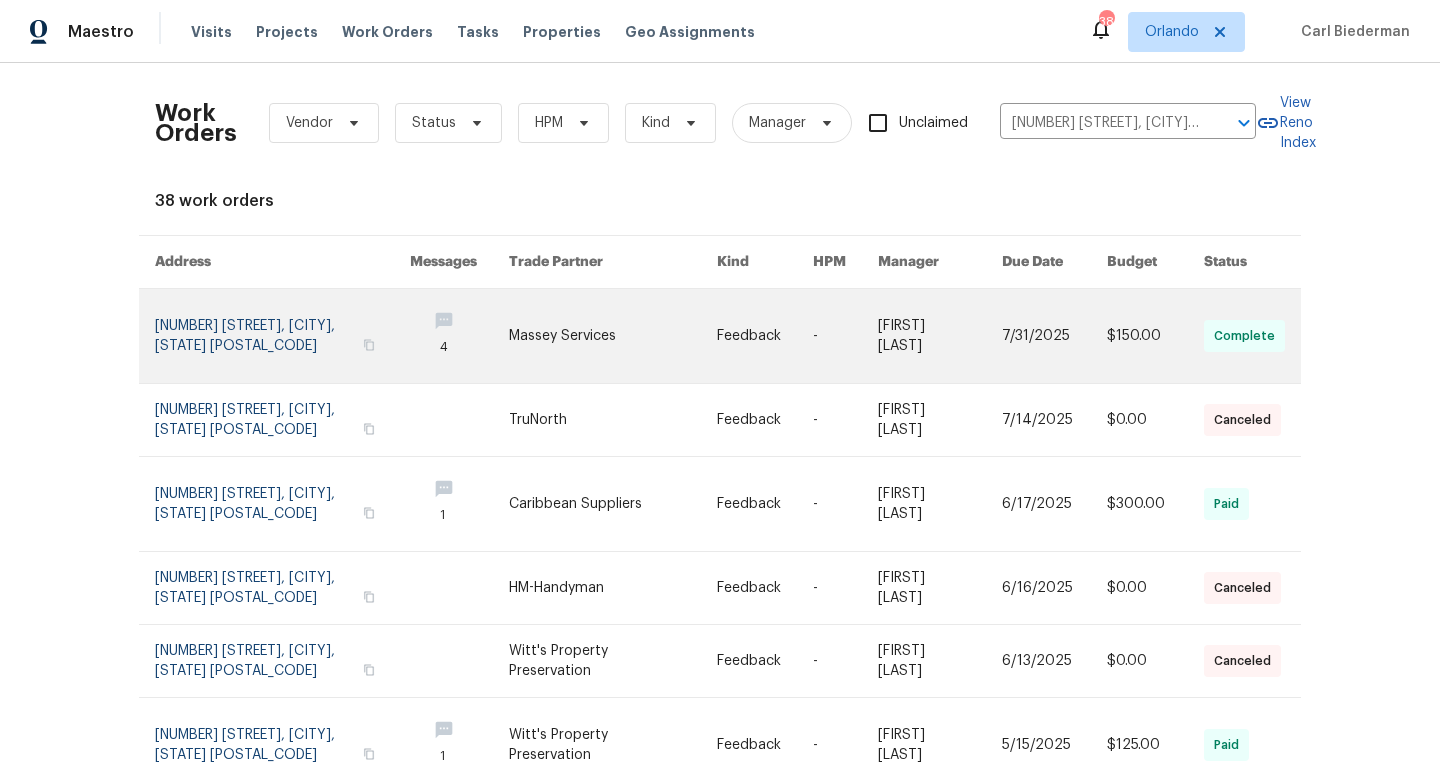 click at bounding box center [282, 336] 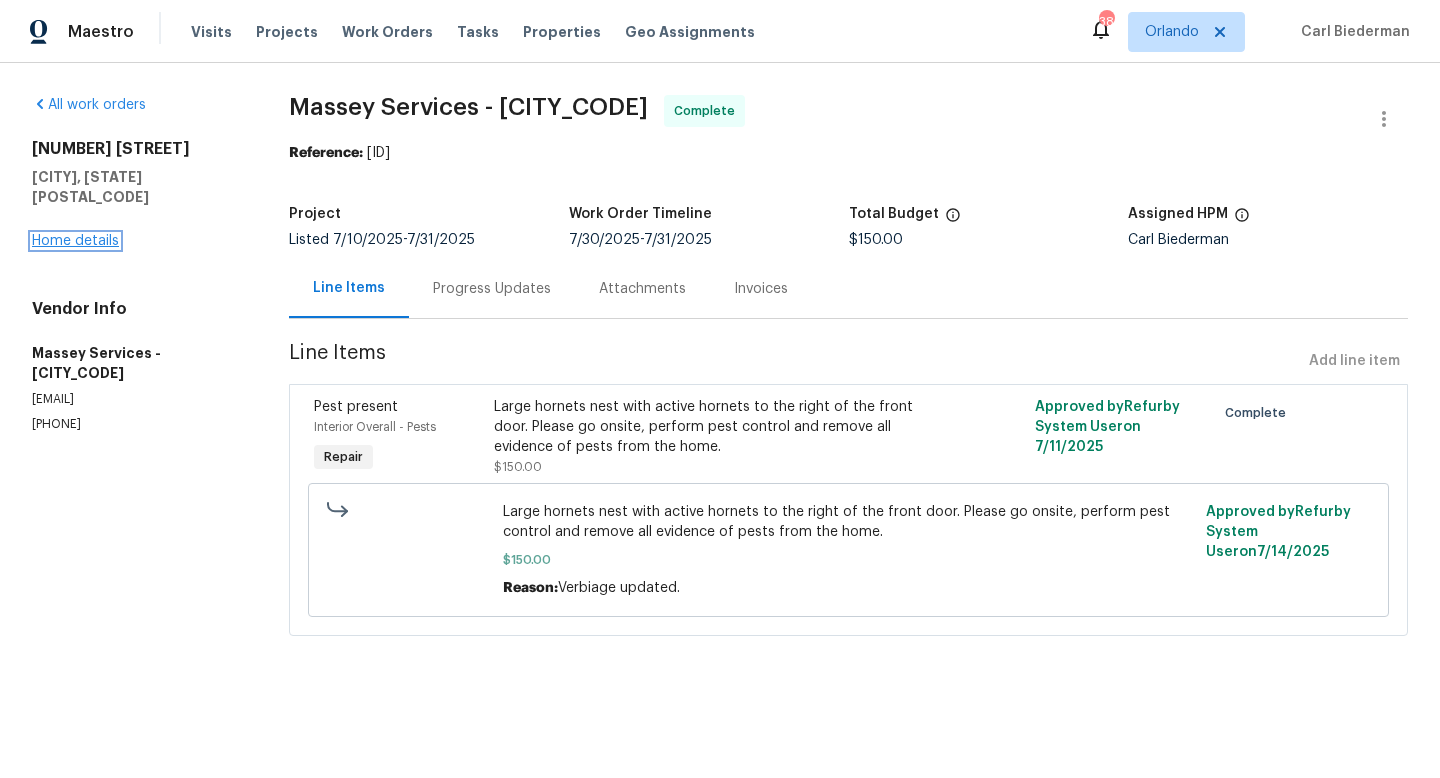 click on "Home details" at bounding box center (75, 241) 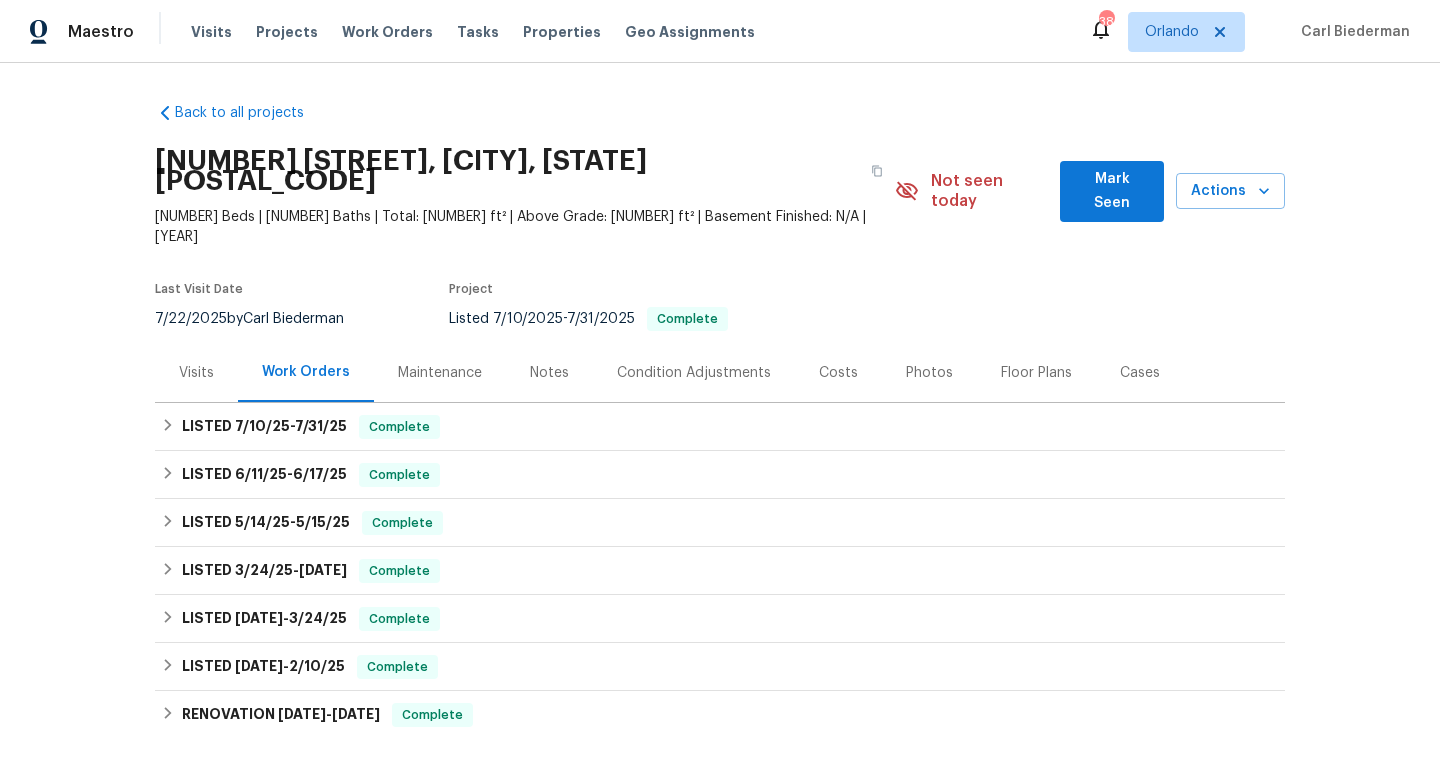 click on "Maintenance" at bounding box center [440, 373] 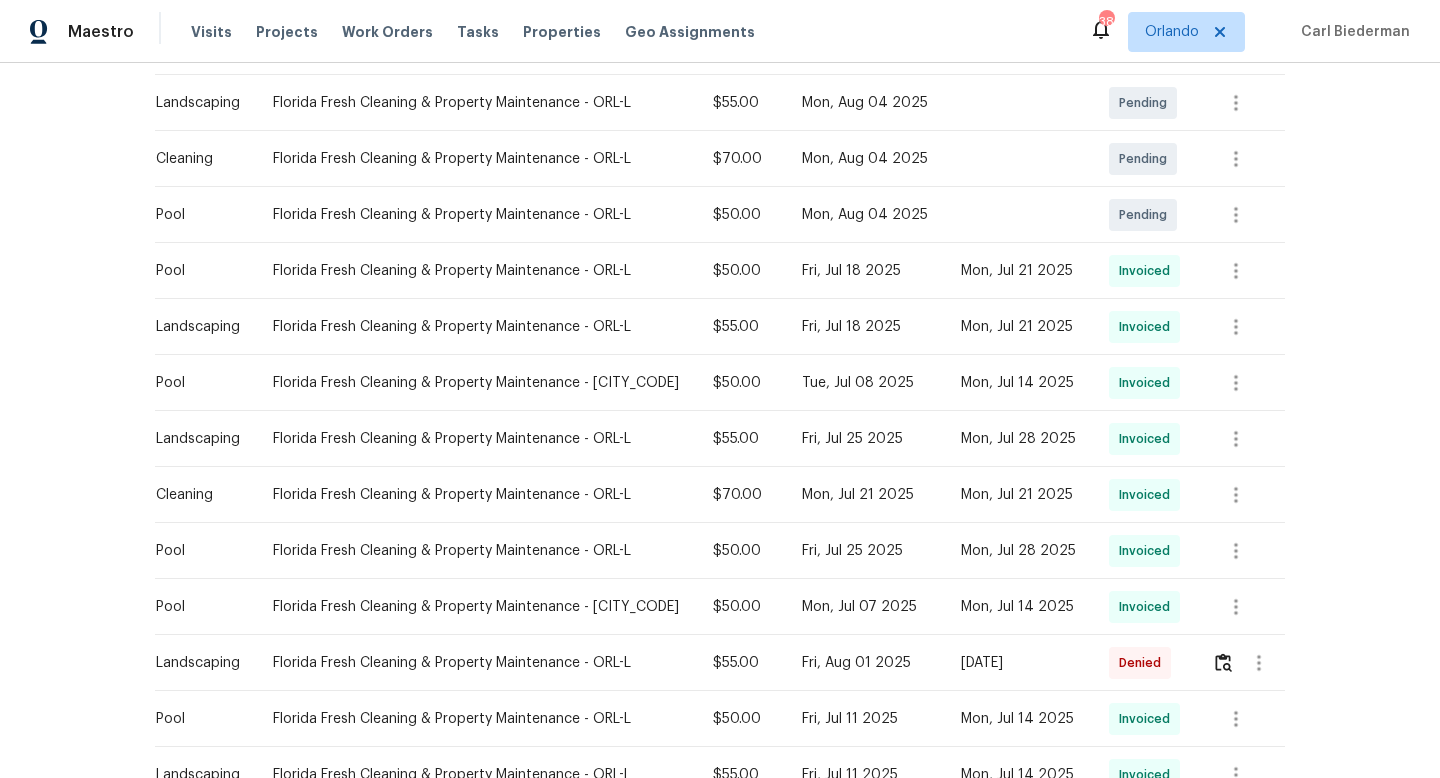 scroll, scrollTop: 735, scrollLeft: 0, axis: vertical 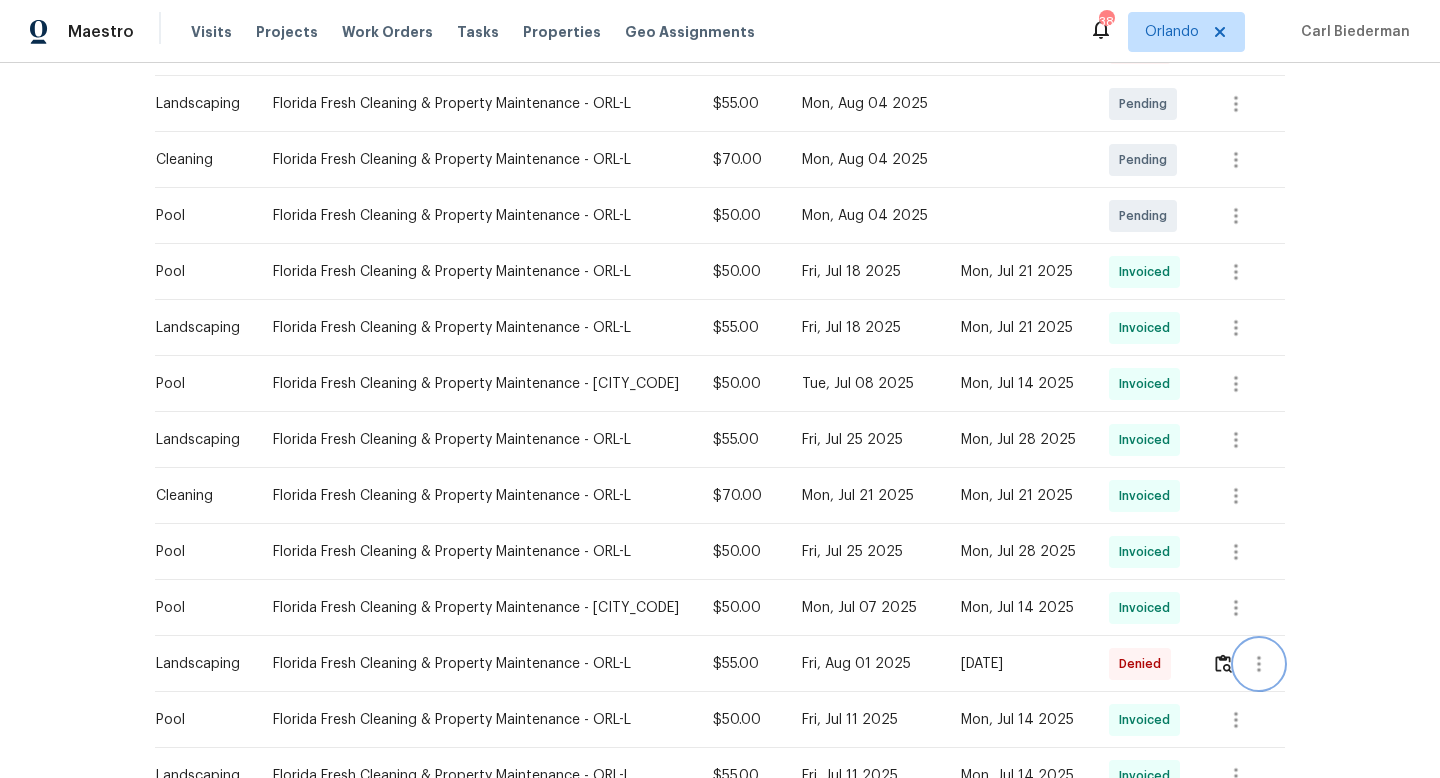 click 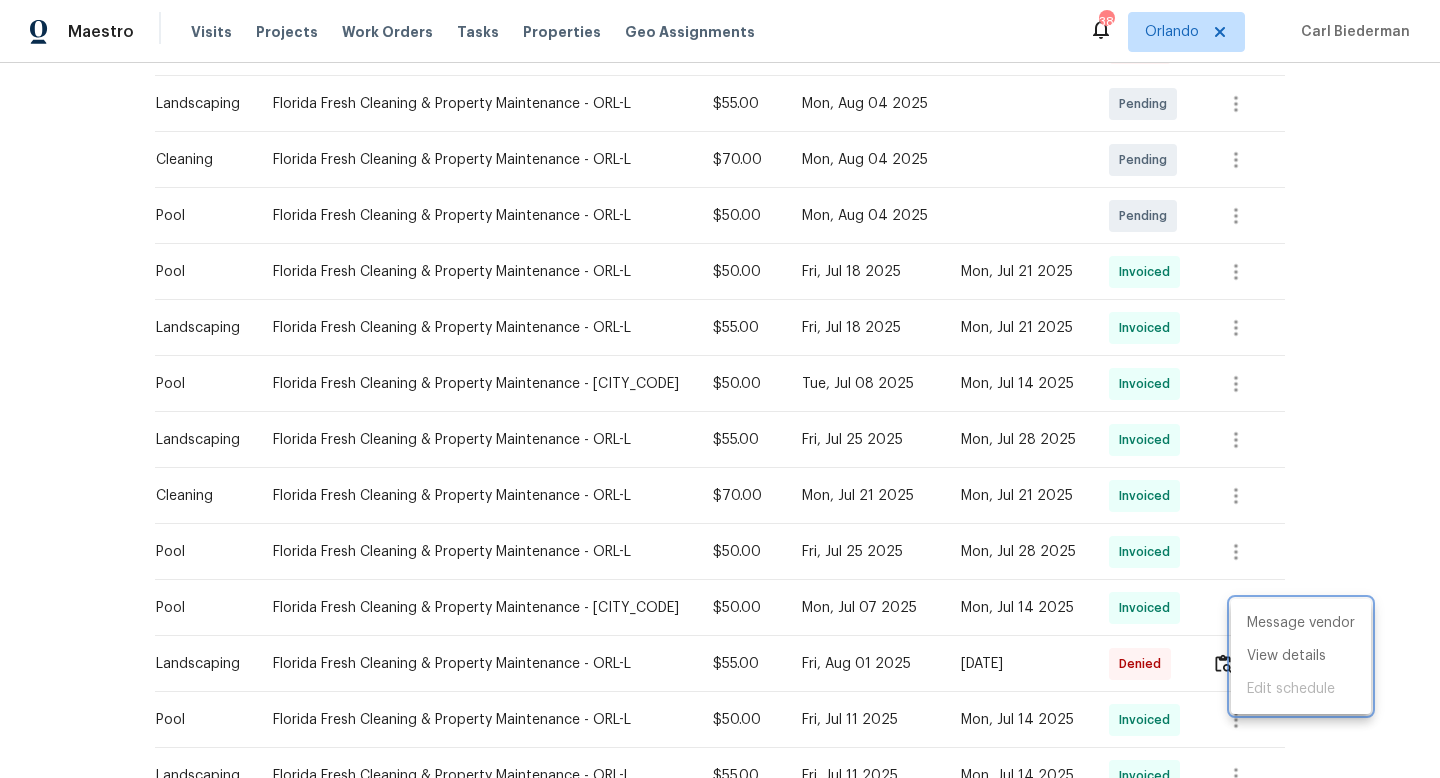 click at bounding box center [720, 389] 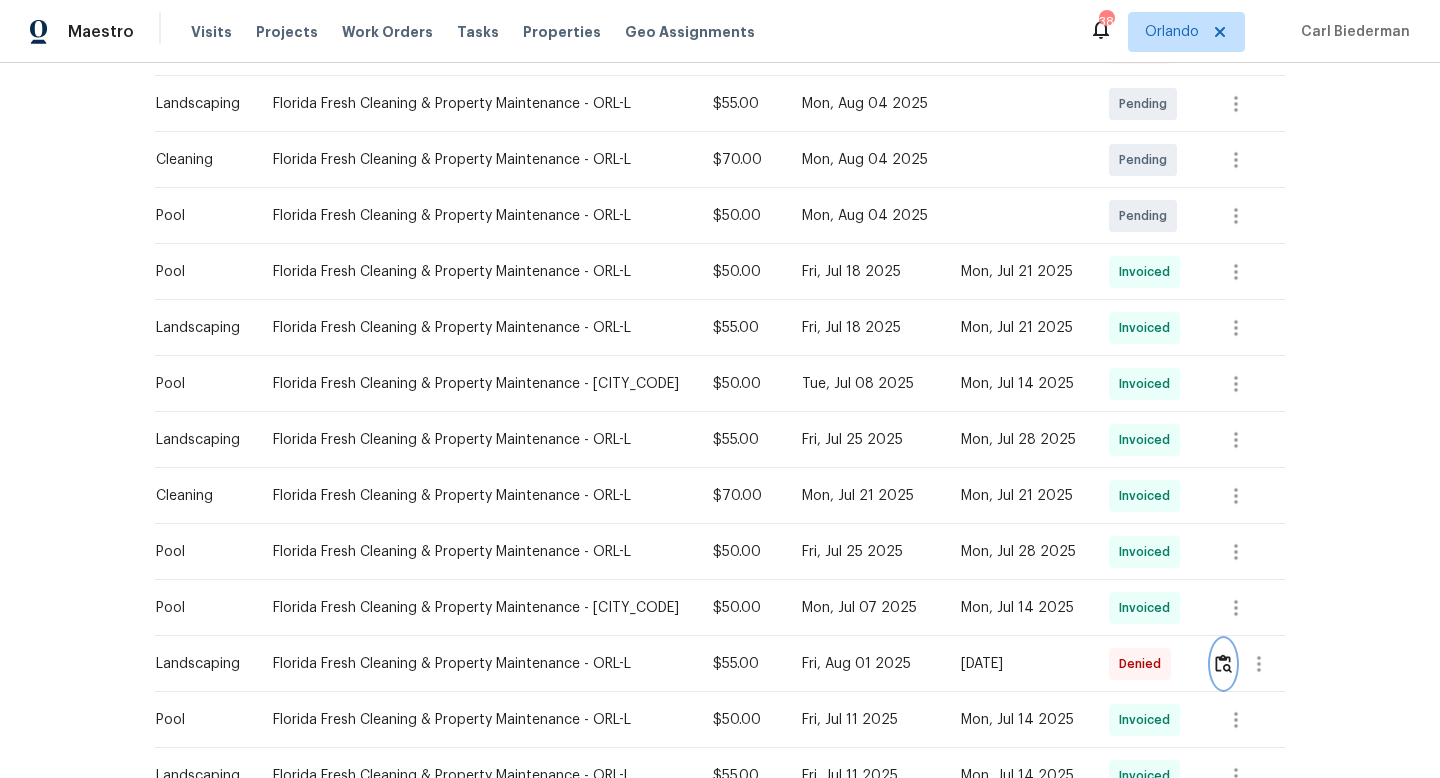 click at bounding box center (1223, 663) 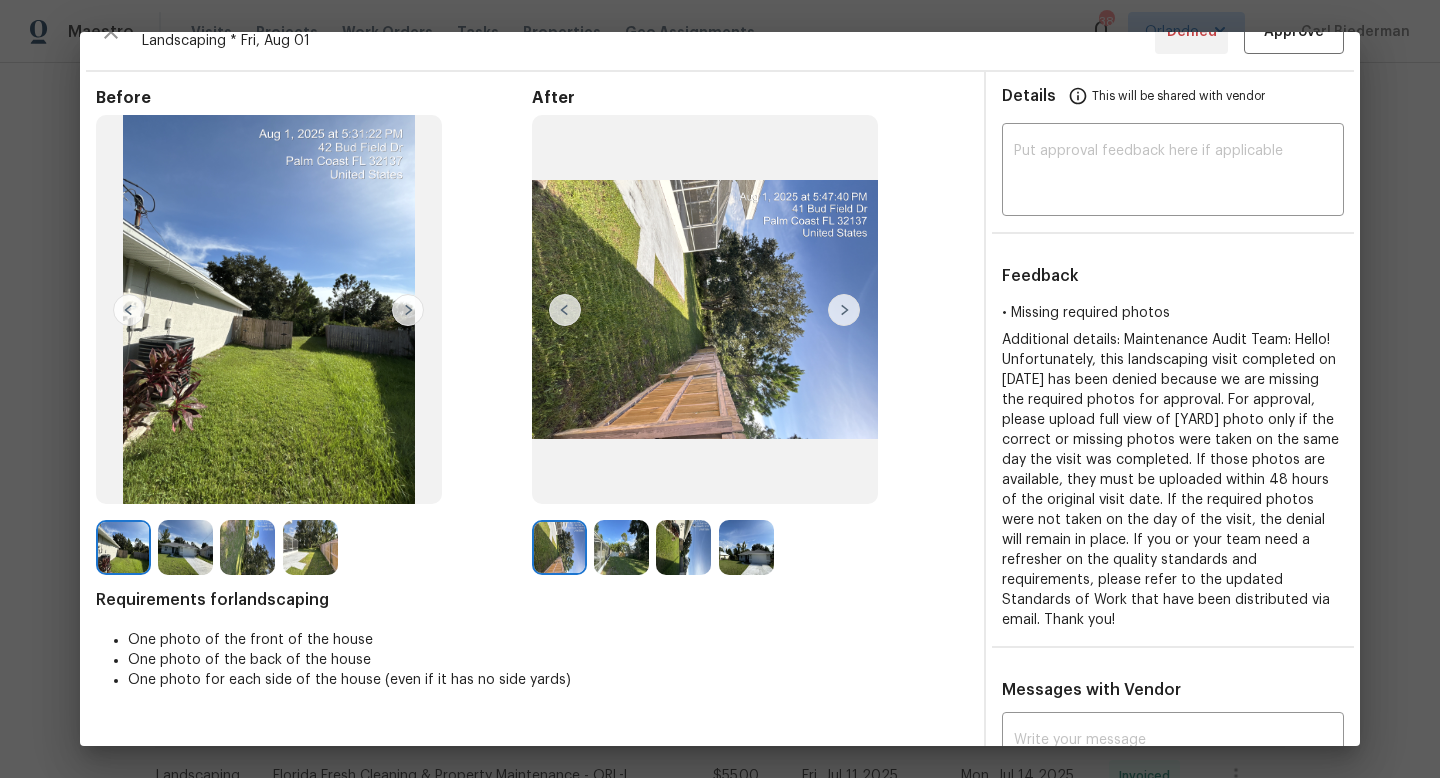 scroll, scrollTop: 0, scrollLeft: 0, axis: both 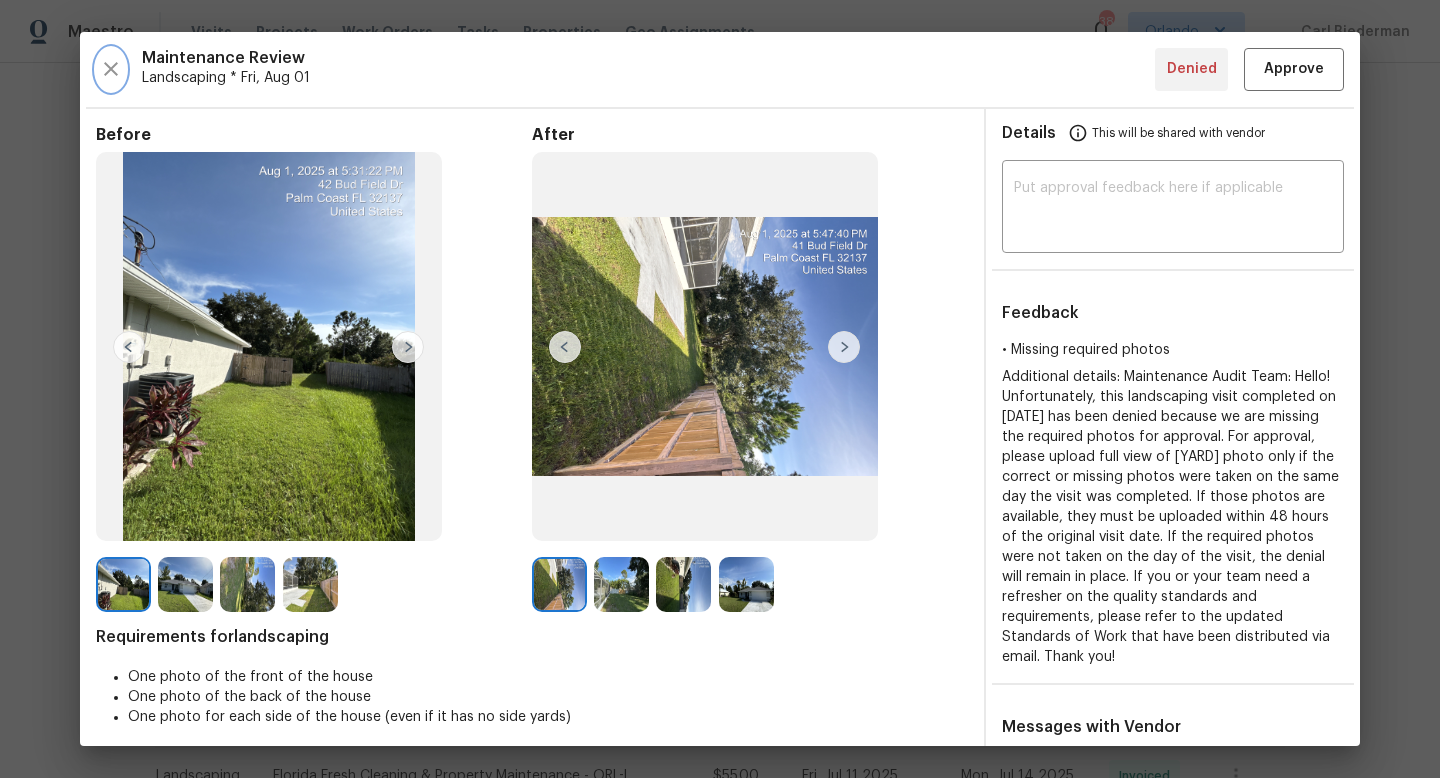 click 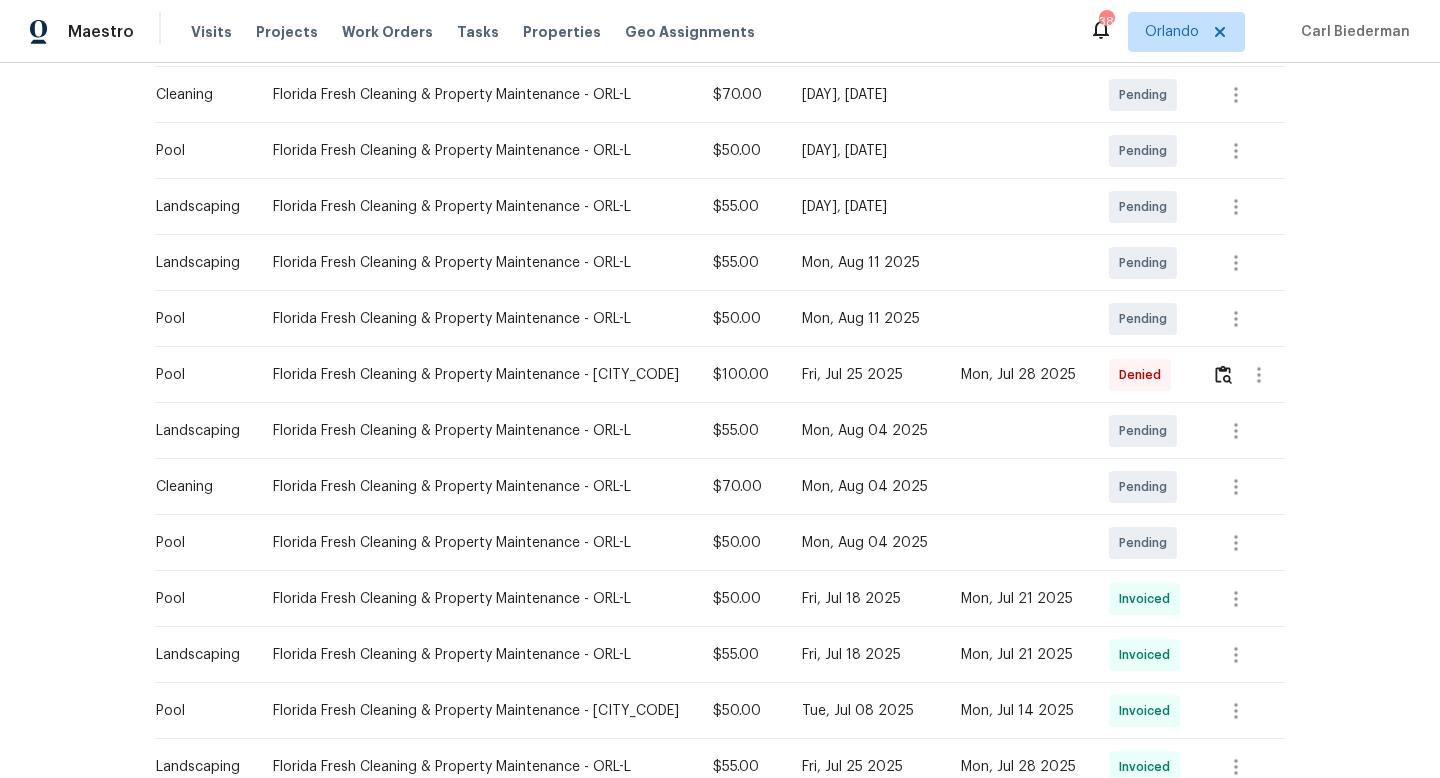 scroll, scrollTop: 0, scrollLeft: 0, axis: both 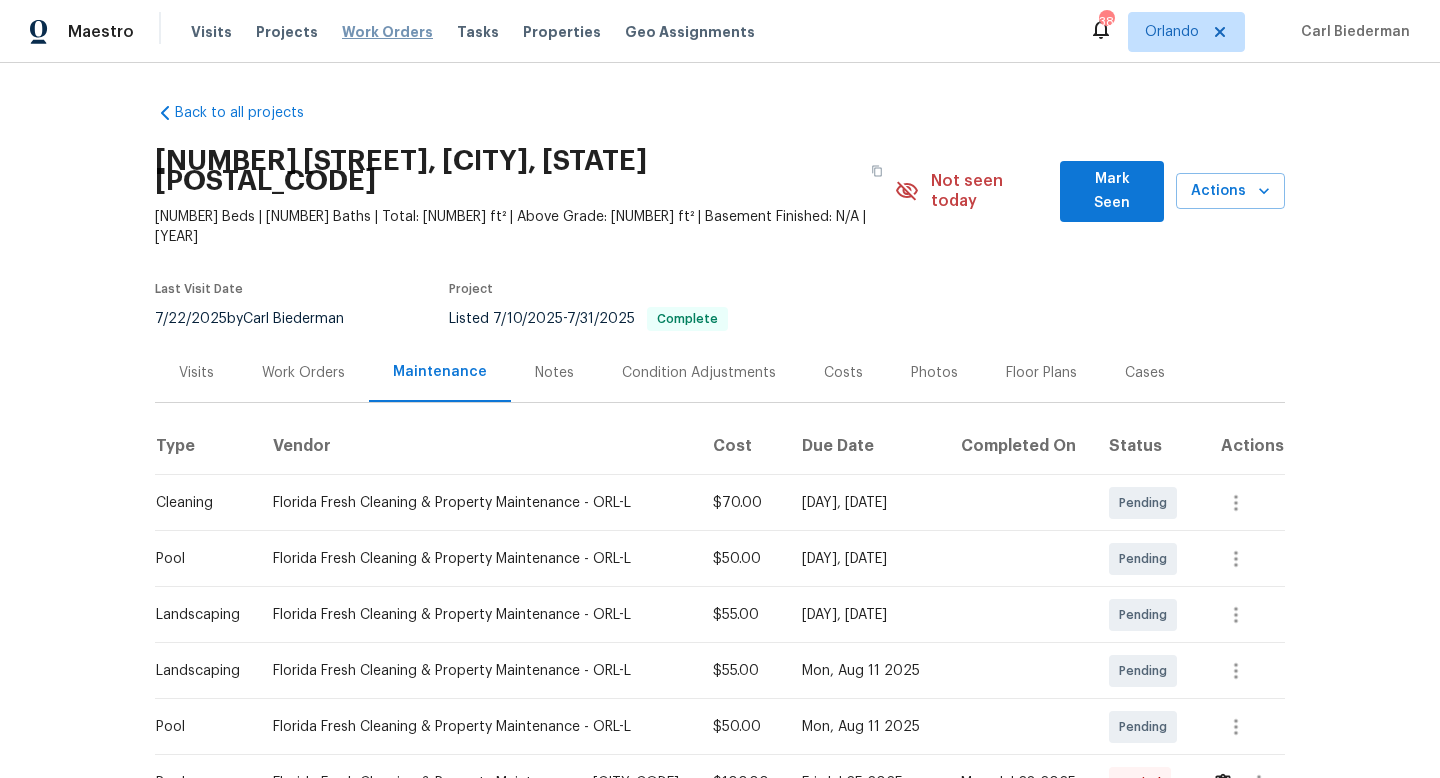 click on "Work Orders" at bounding box center [387, 32] 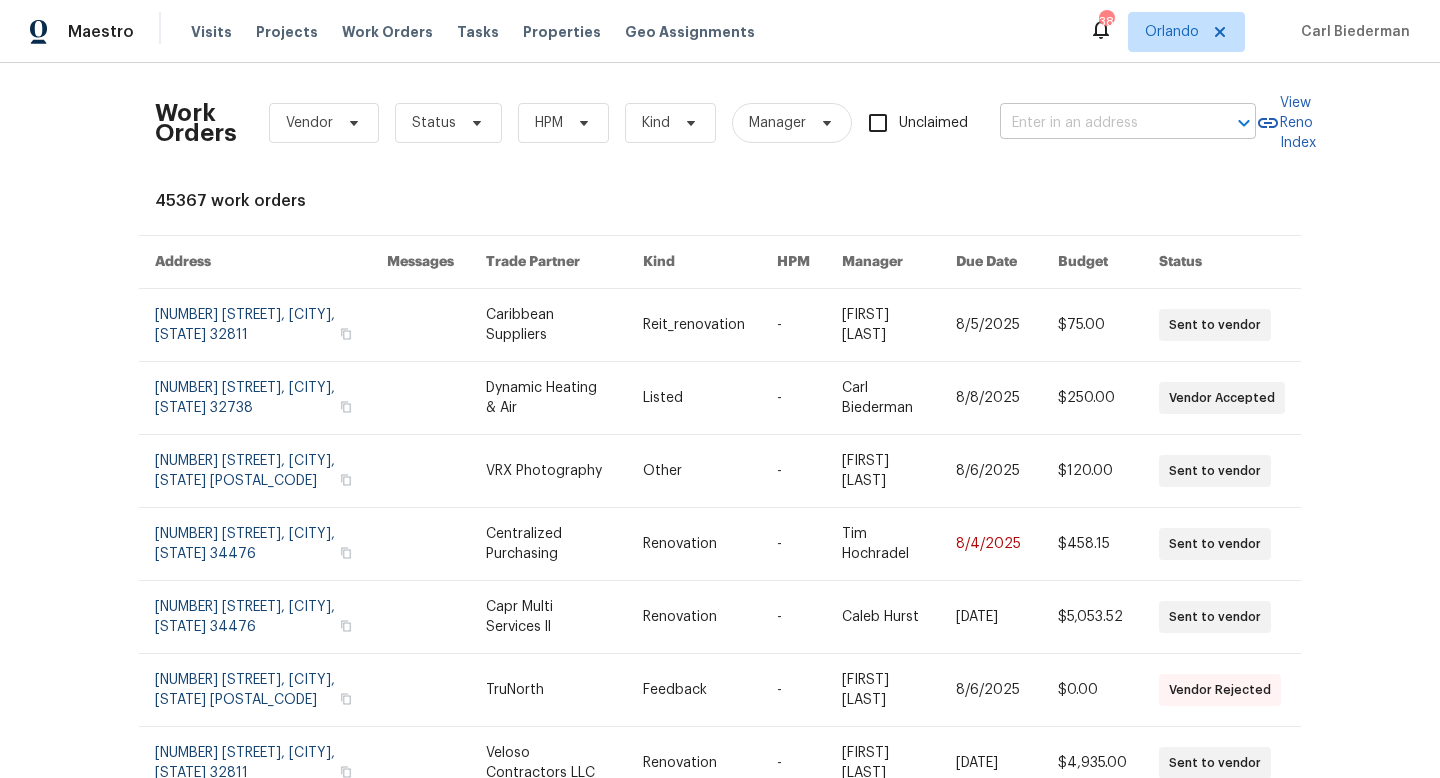 click at bounding box center (1100, 123) 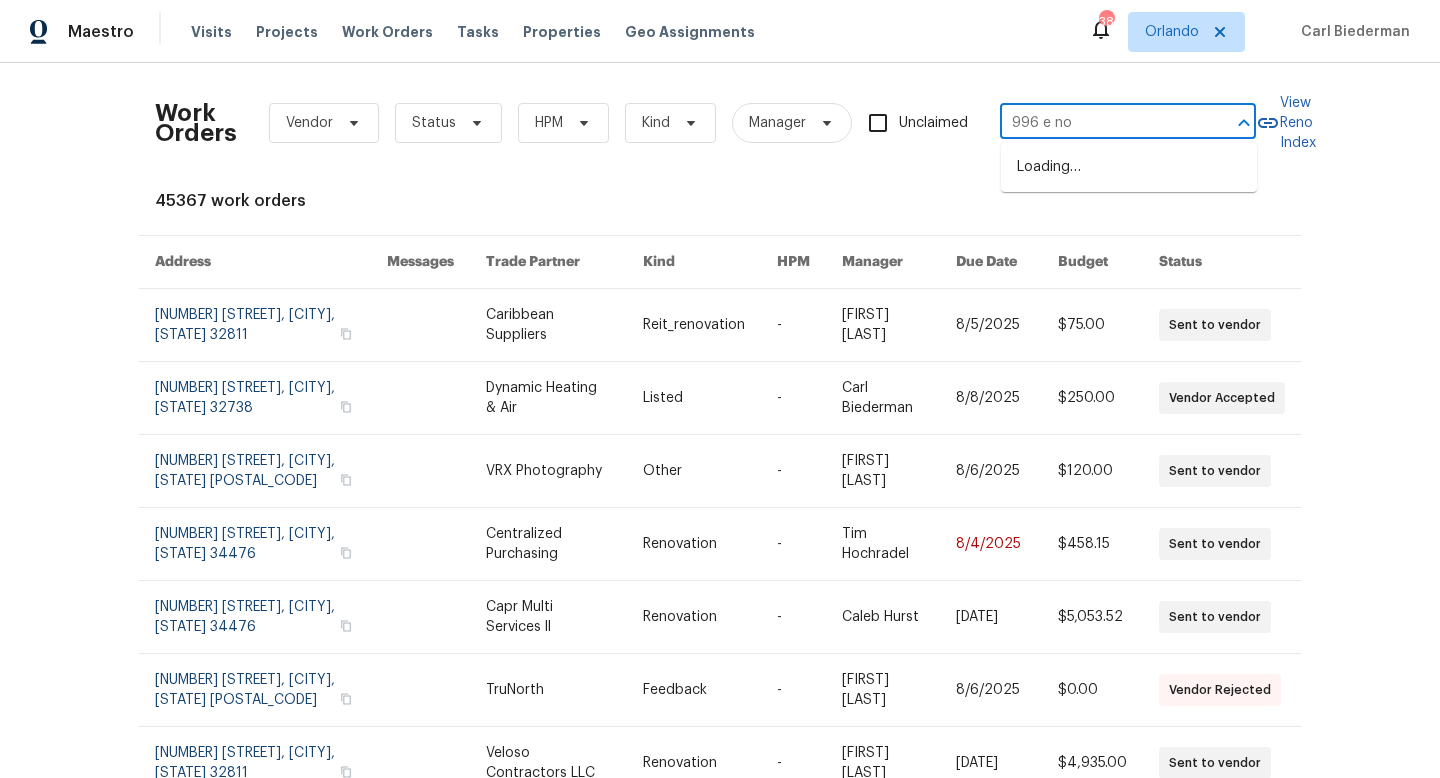 type on "[NUMBER] [STREET]" 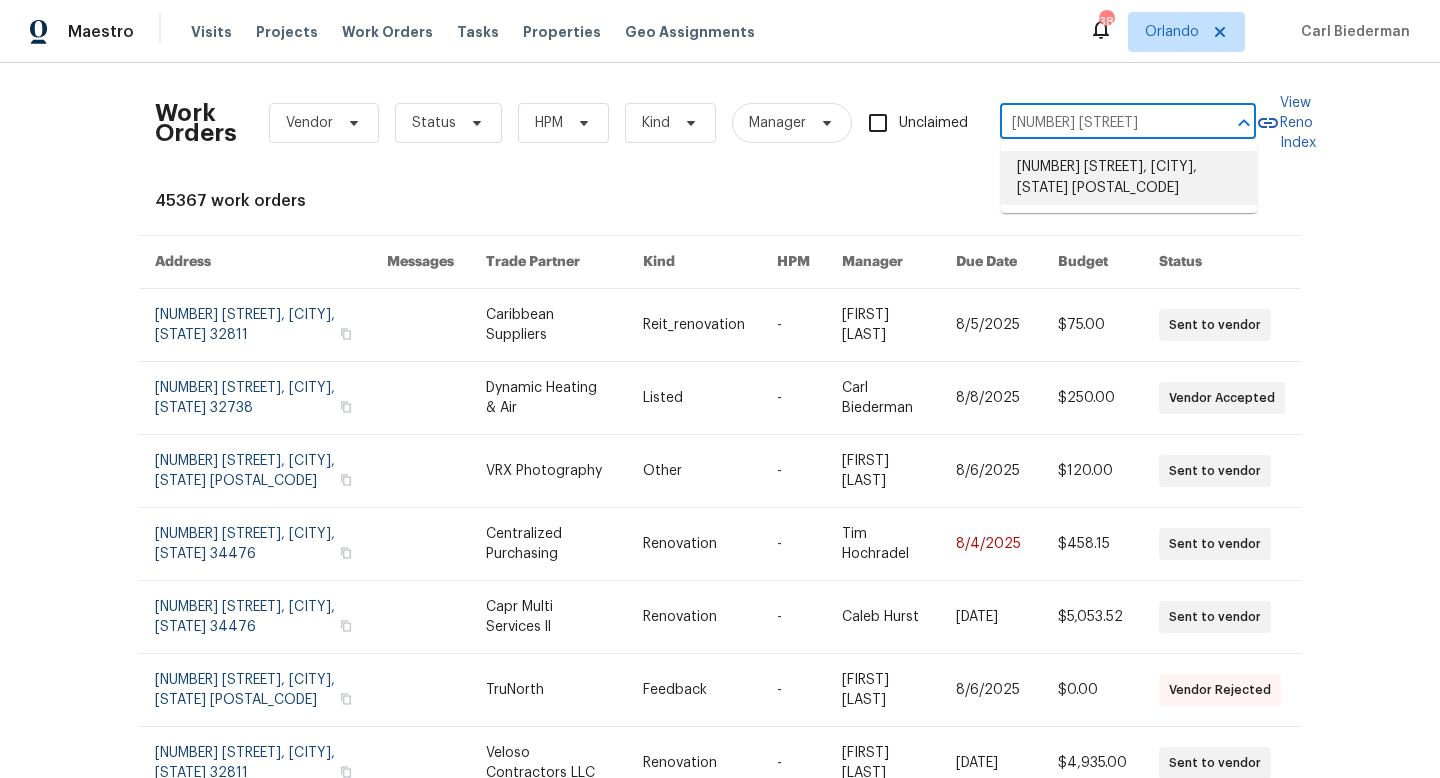 click on "[NUMBER] [STREET], [CITY], [STATE] [POSTAL_CODE]" at bounding box center (1129, 178) 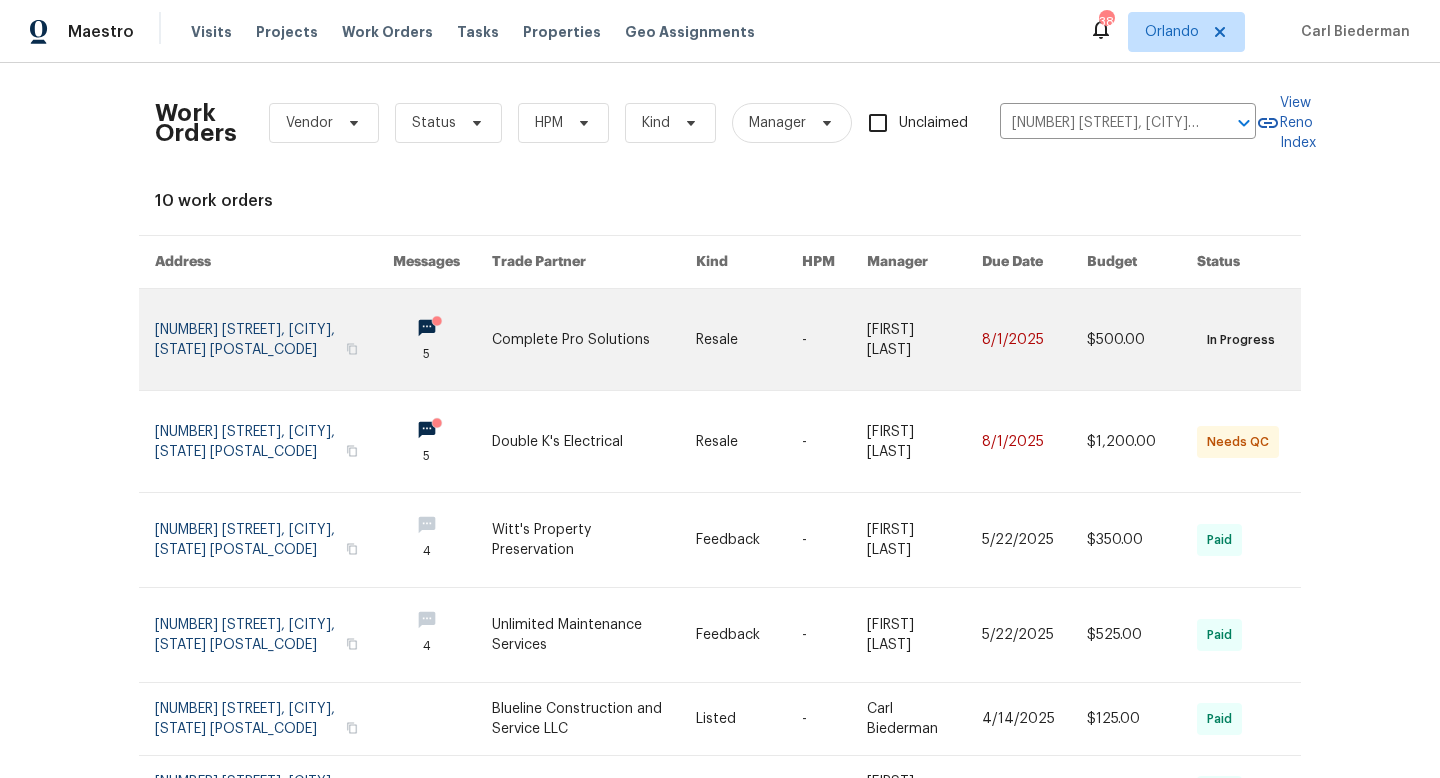 click at bounding box center (274, 339) 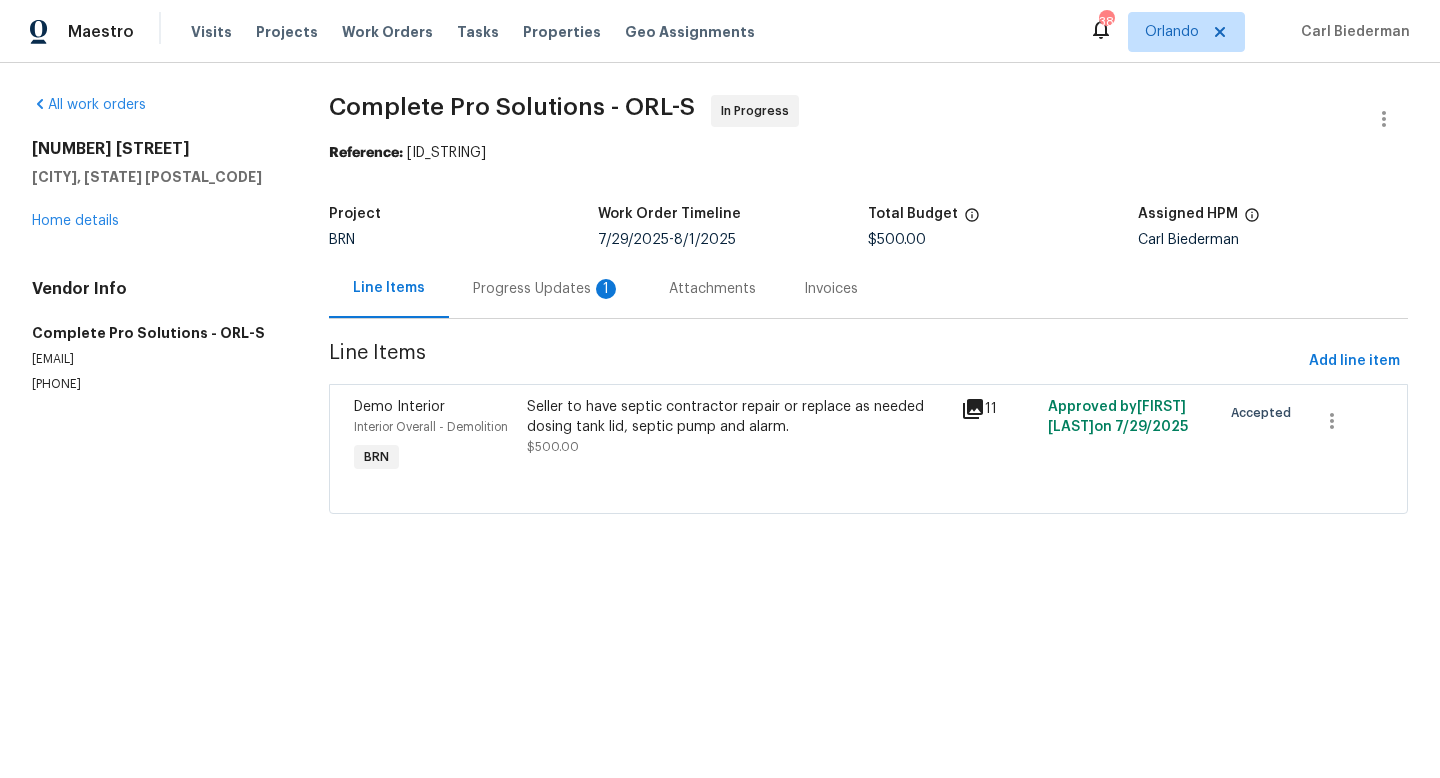 click on "Progress Updates 1" at bounding box center (547, 289) 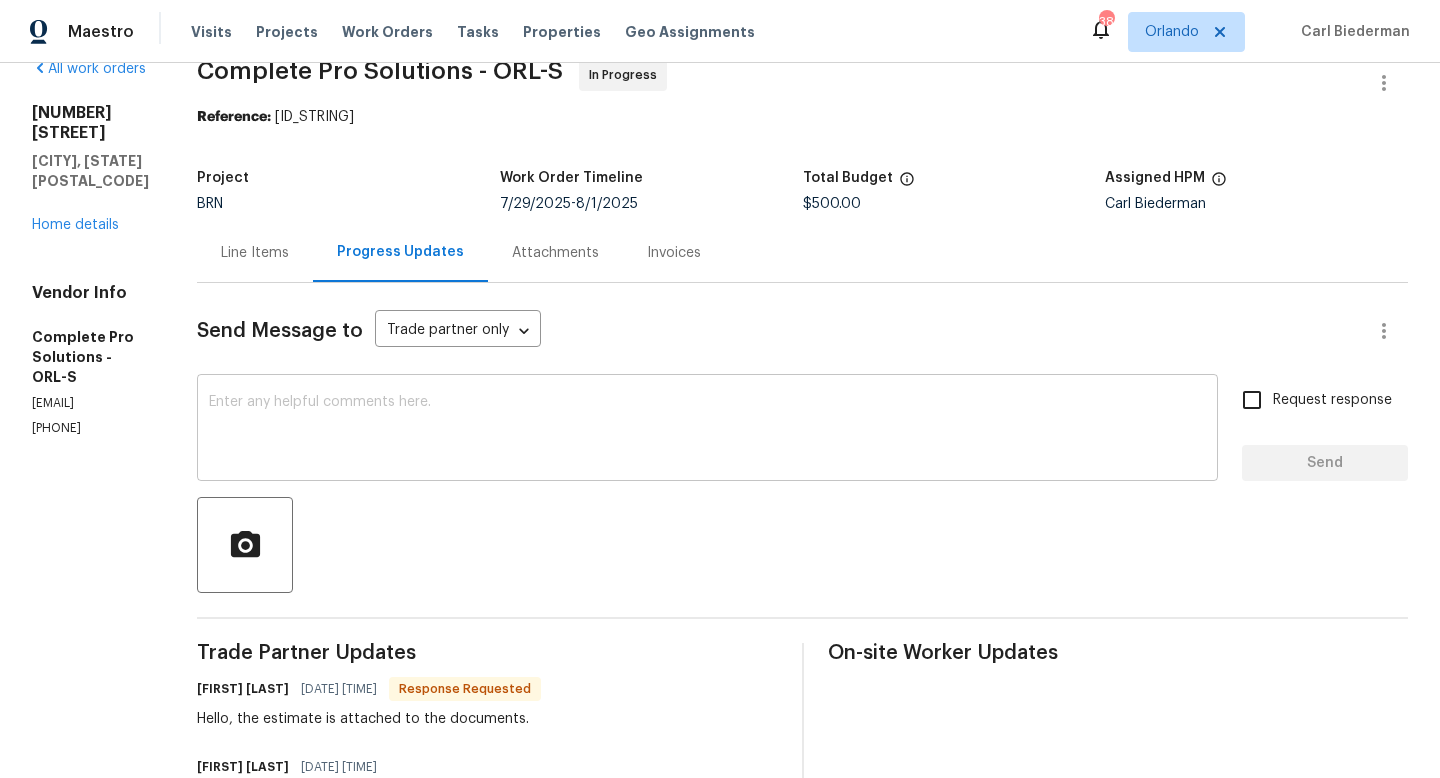 scroll, scrollTop: 47, scrollLeft: 0, axis: vertical 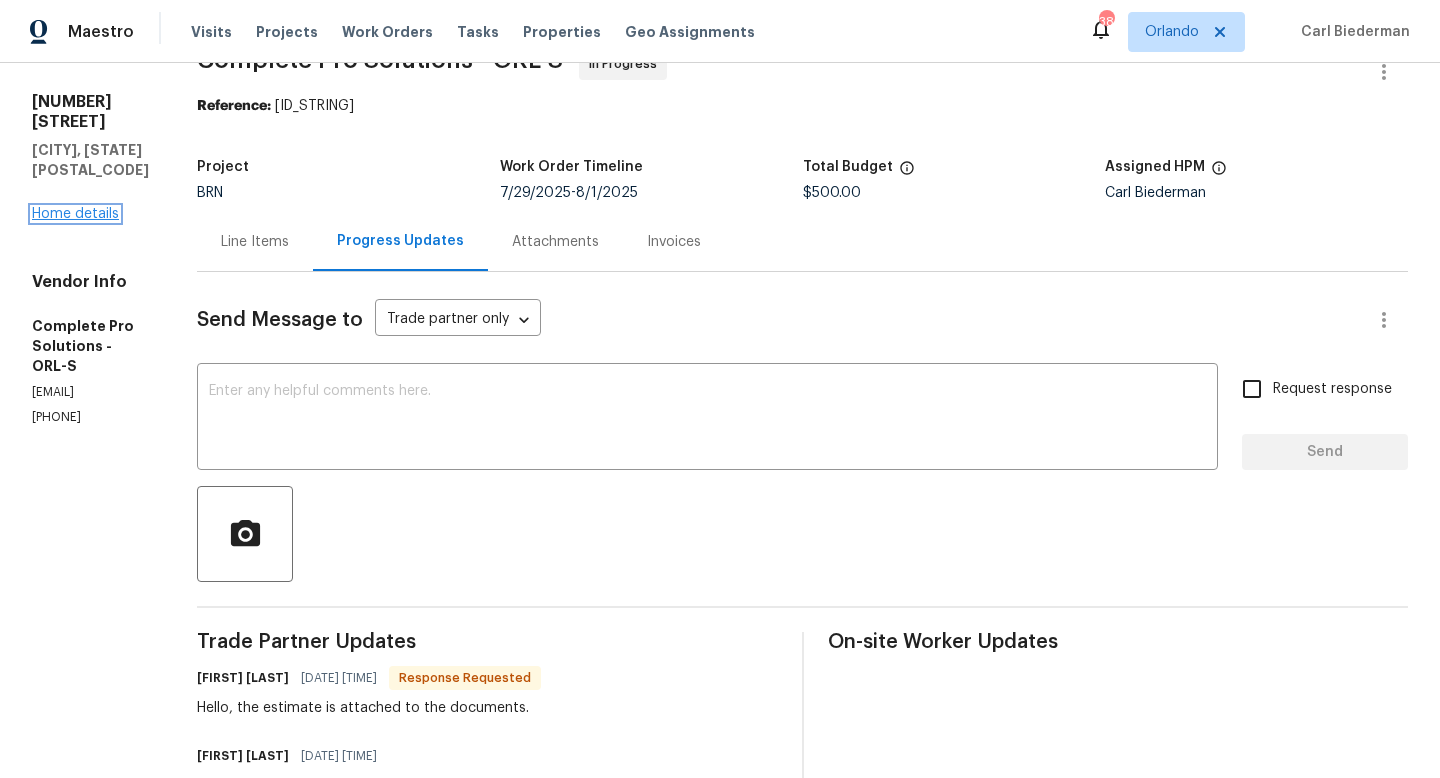 click on "Home details" at bounding box center [75, 214] 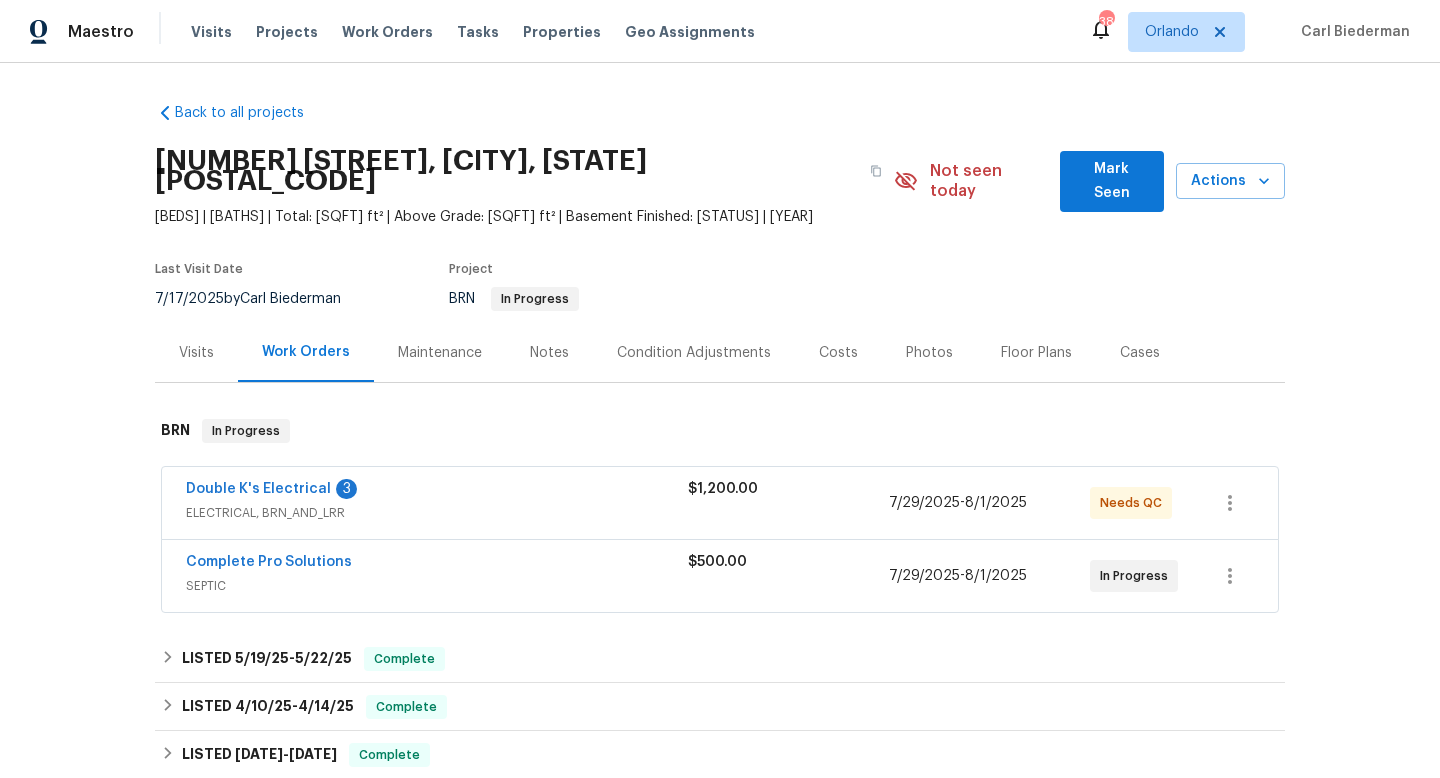 click on "Maintenance" at bounding box center (440, 352) 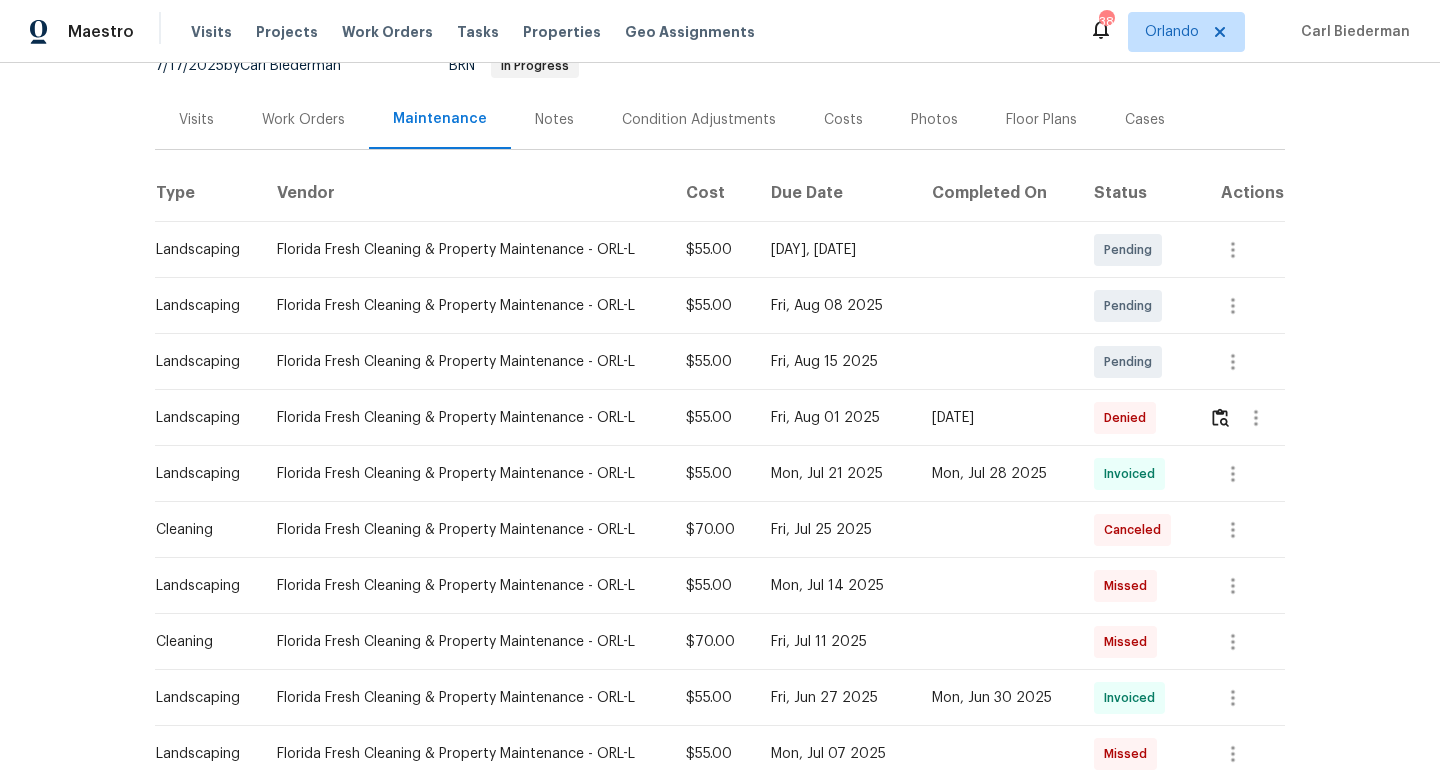 scroll, scrollTop: 207, scrollLeft: 0, axis: vertical 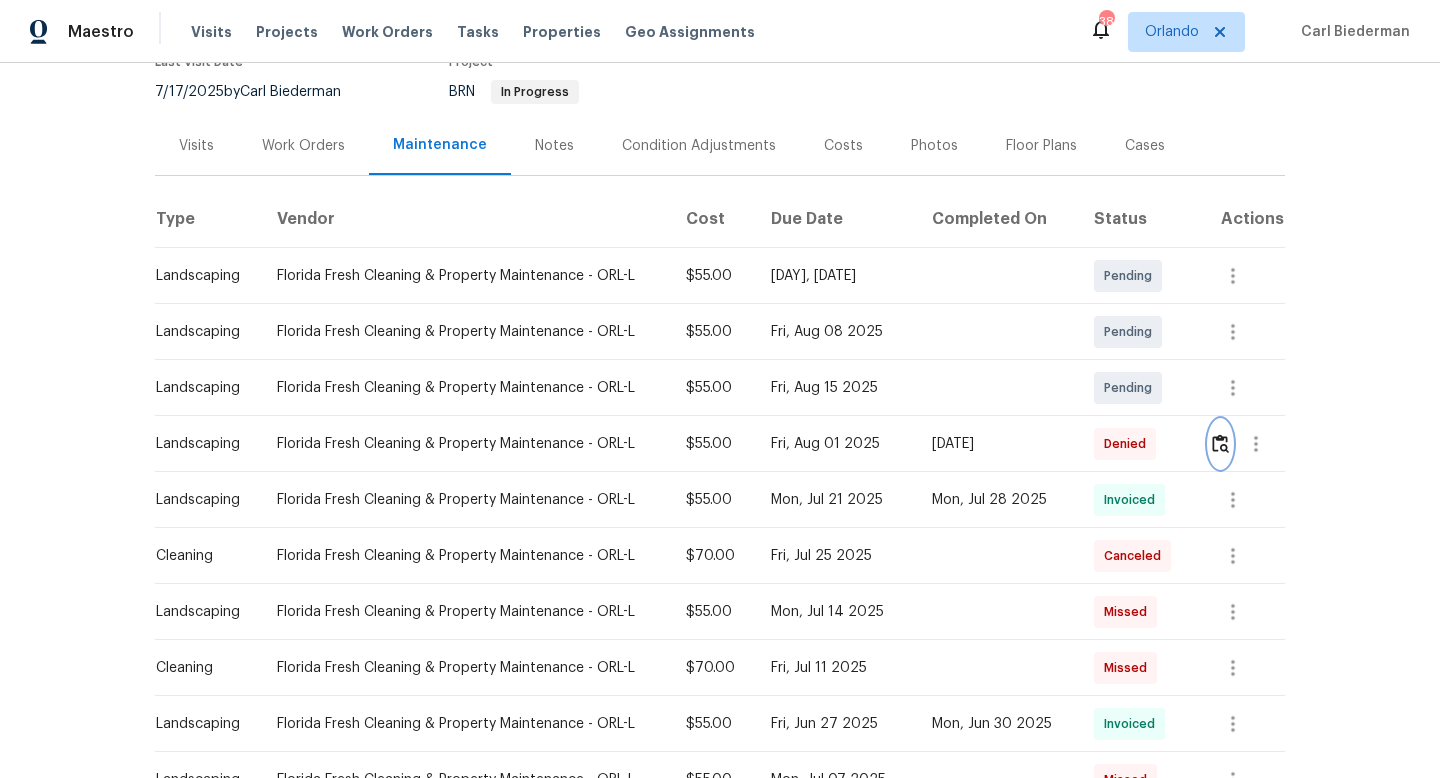 click at bounding box center (1220, 443) 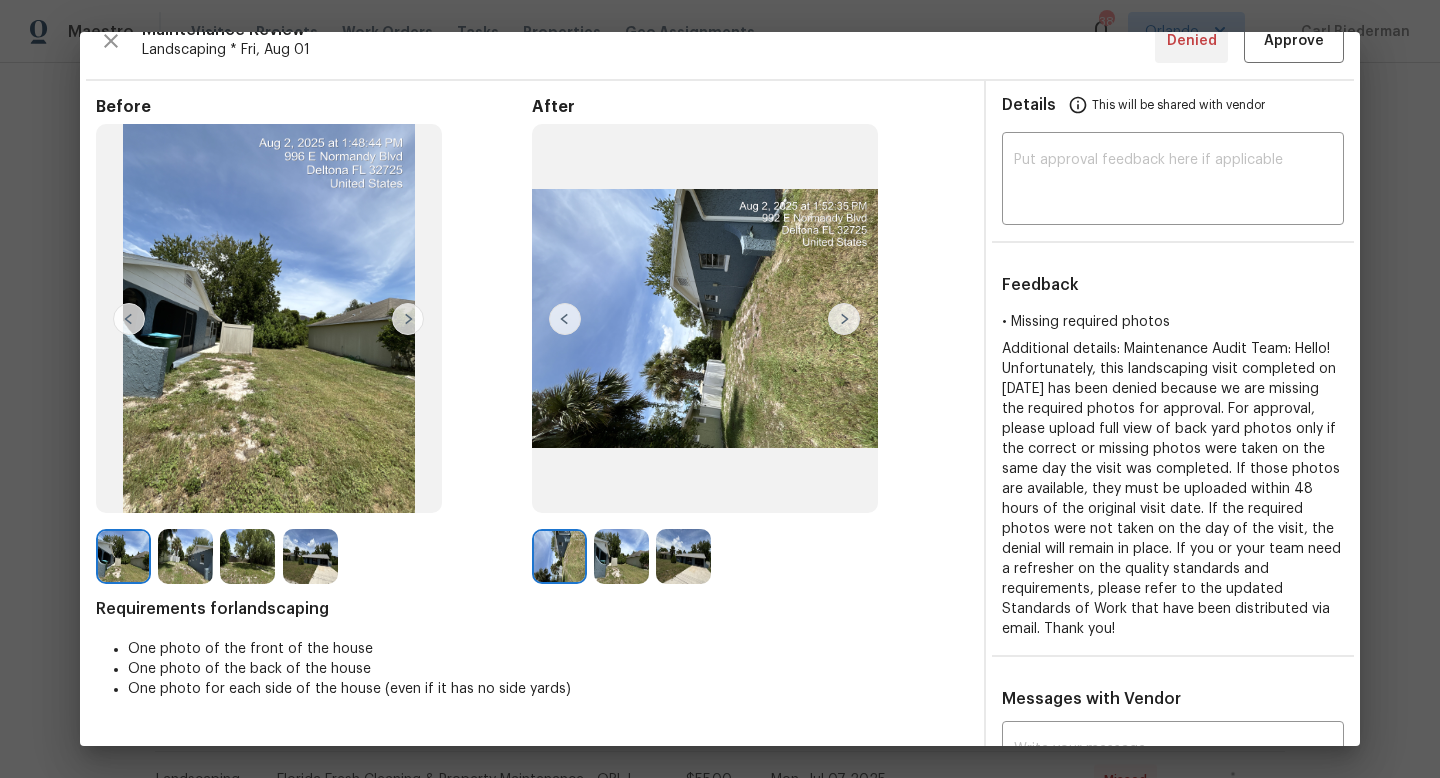 scroll, scrollTop: 0, scrollLeft: 0, axis: both 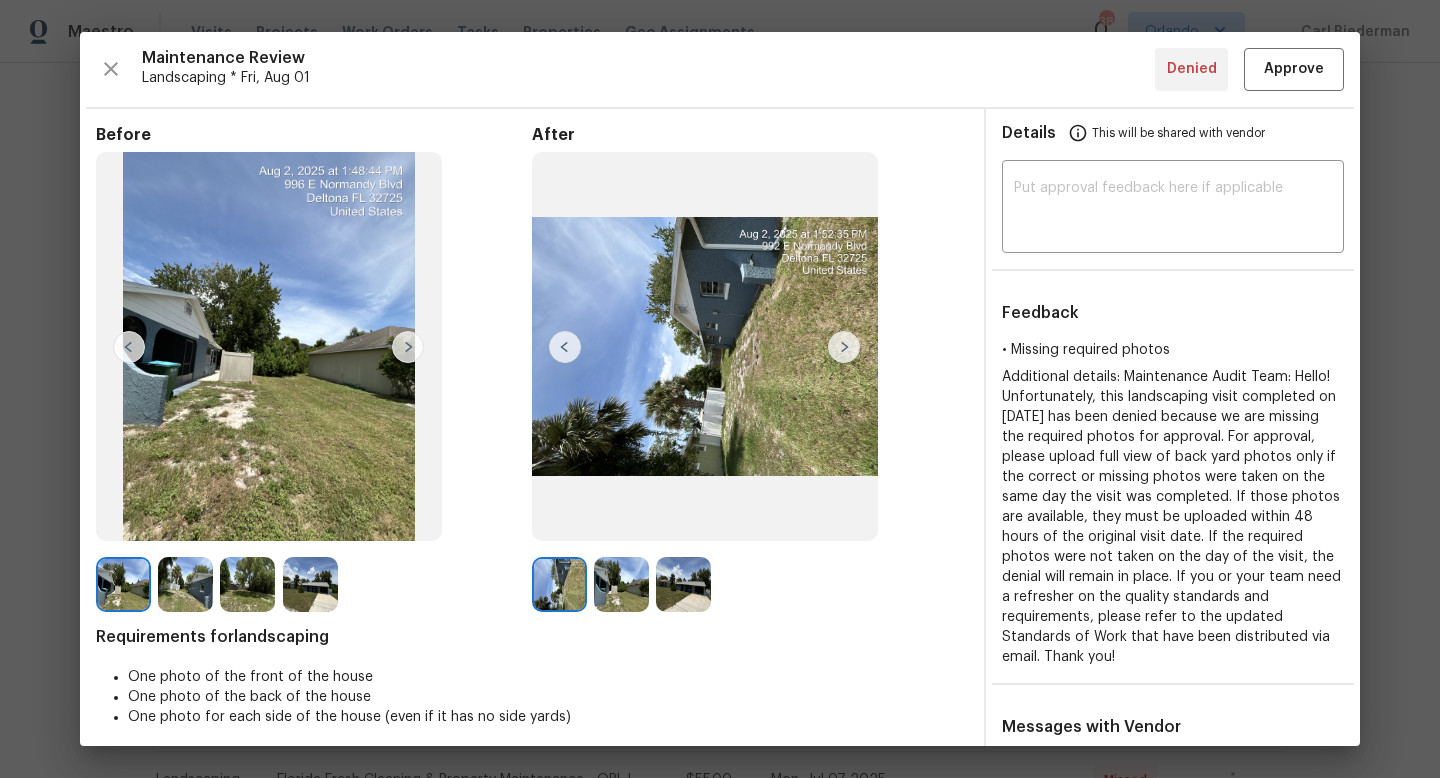 click at bounding box center [844, 347] 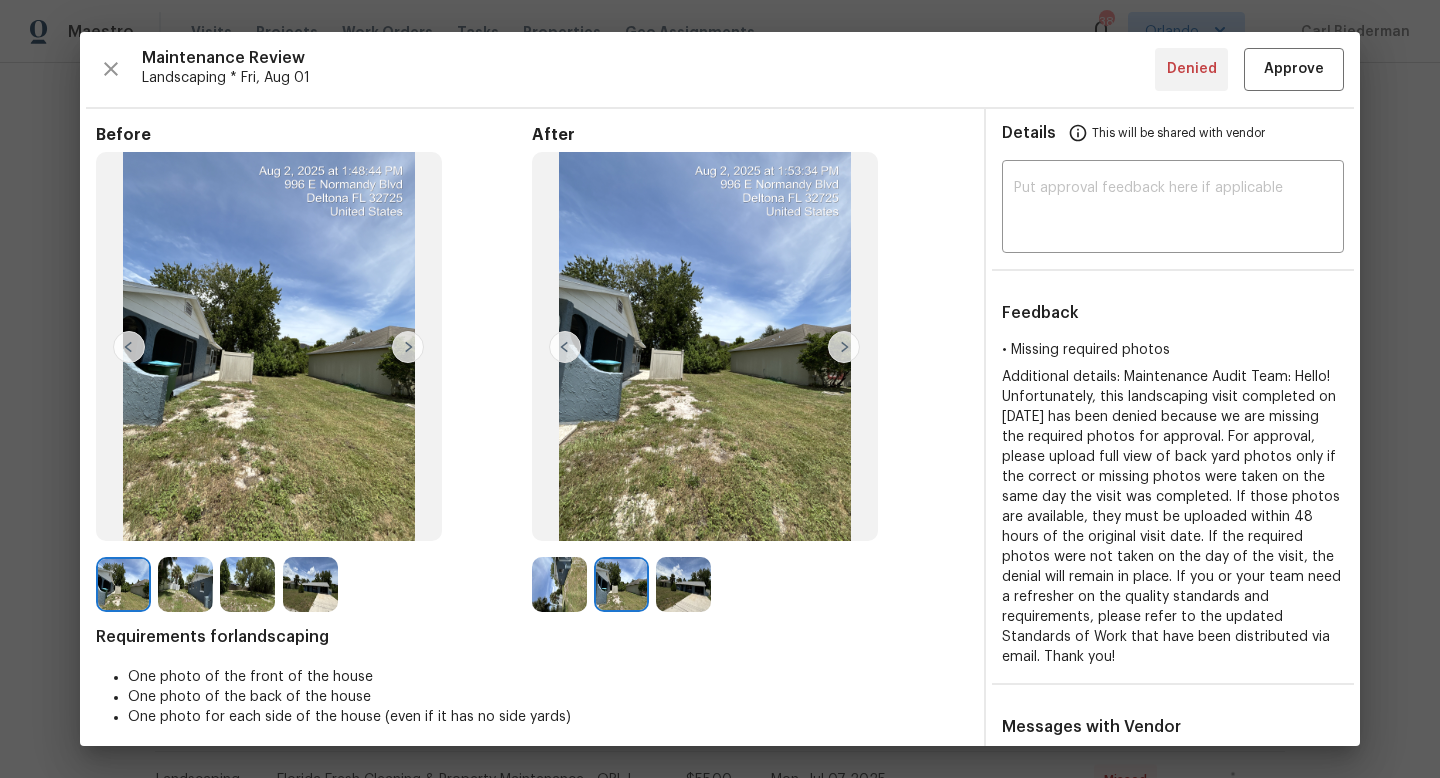 click at bounding box center (844, 347) 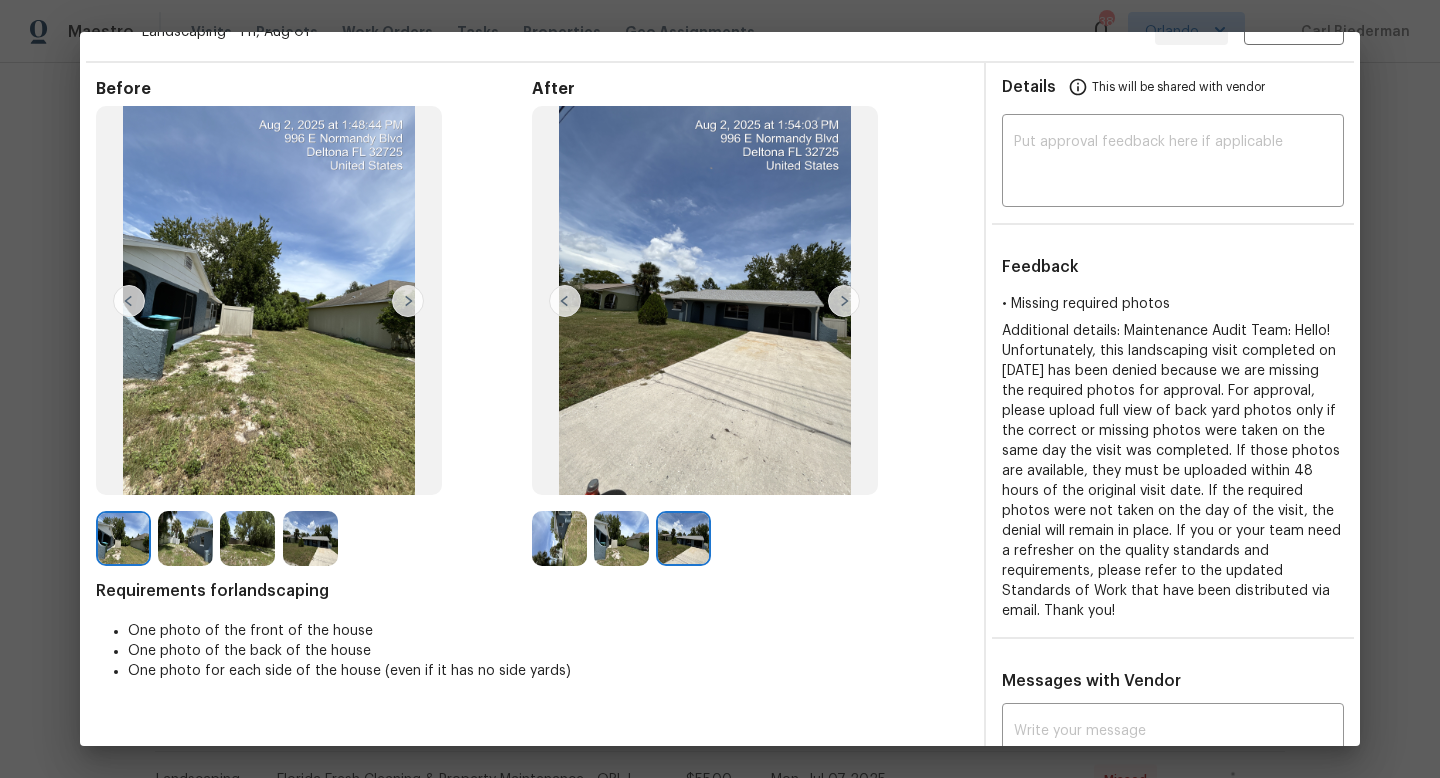 scroll, scrollTop: 39, scrollLeft: 0, axis: vertical 